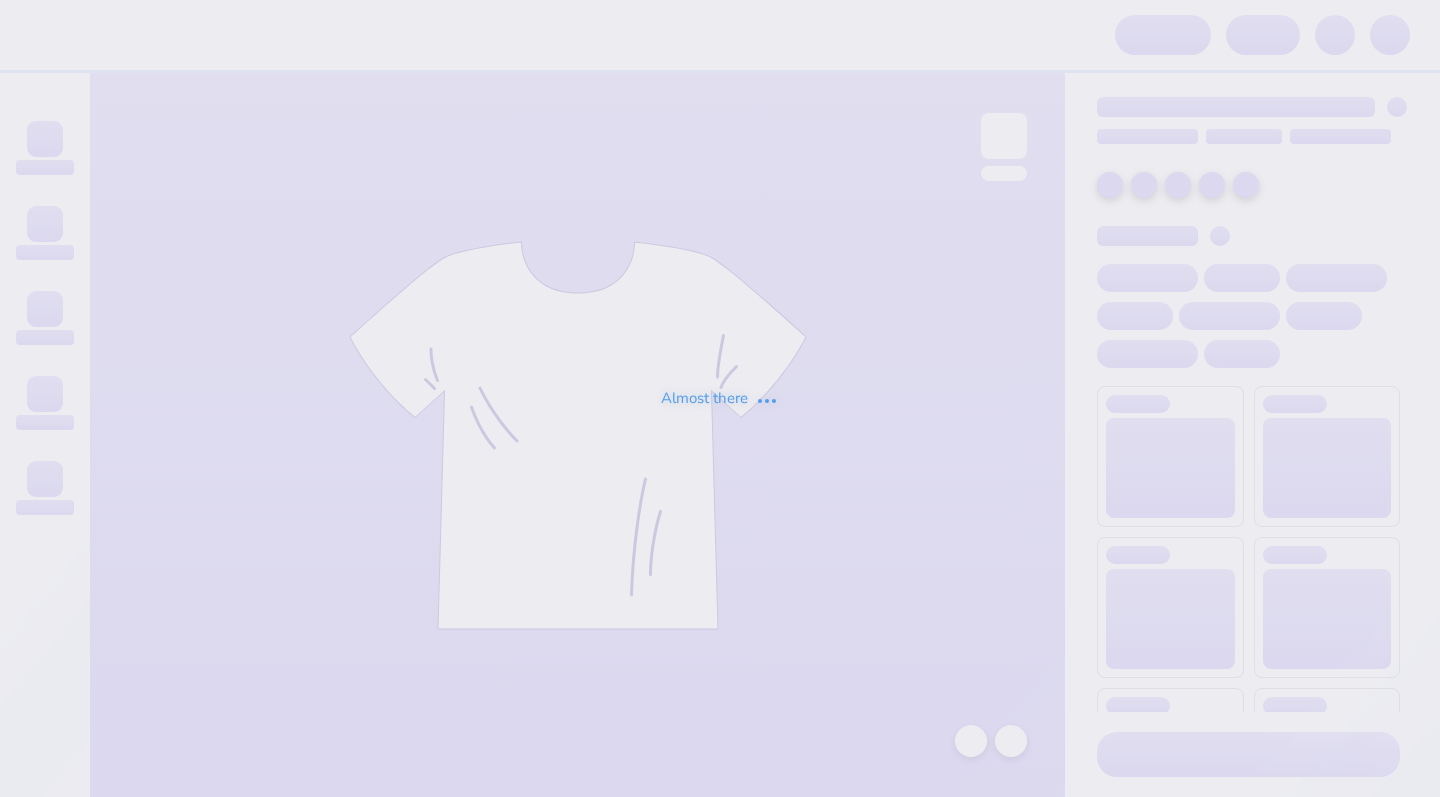 scroll, scrollTop: 0, scrollLeft: 0, axis: both 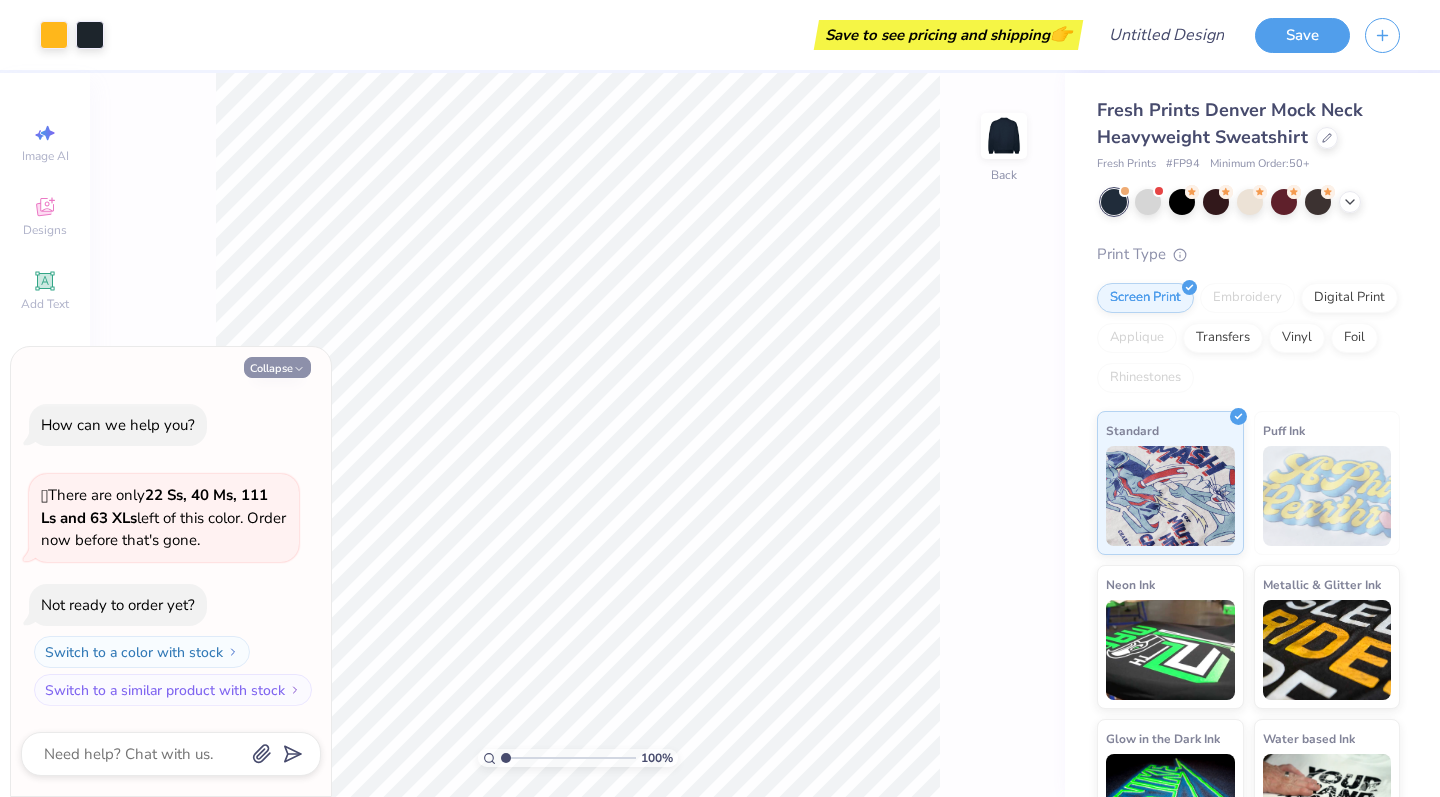 click on "Collapse" at bounding box center (277, 367) 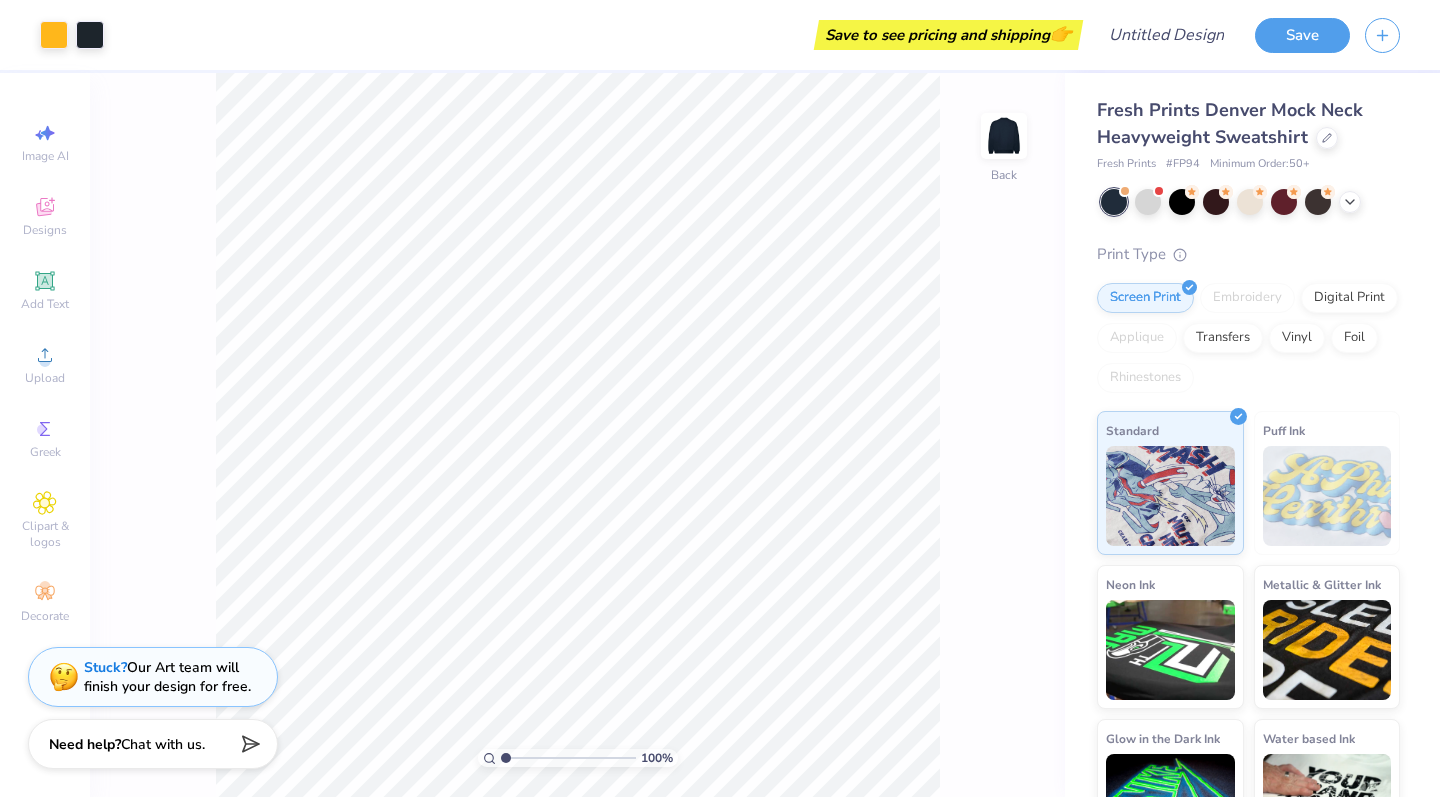 type on "x" 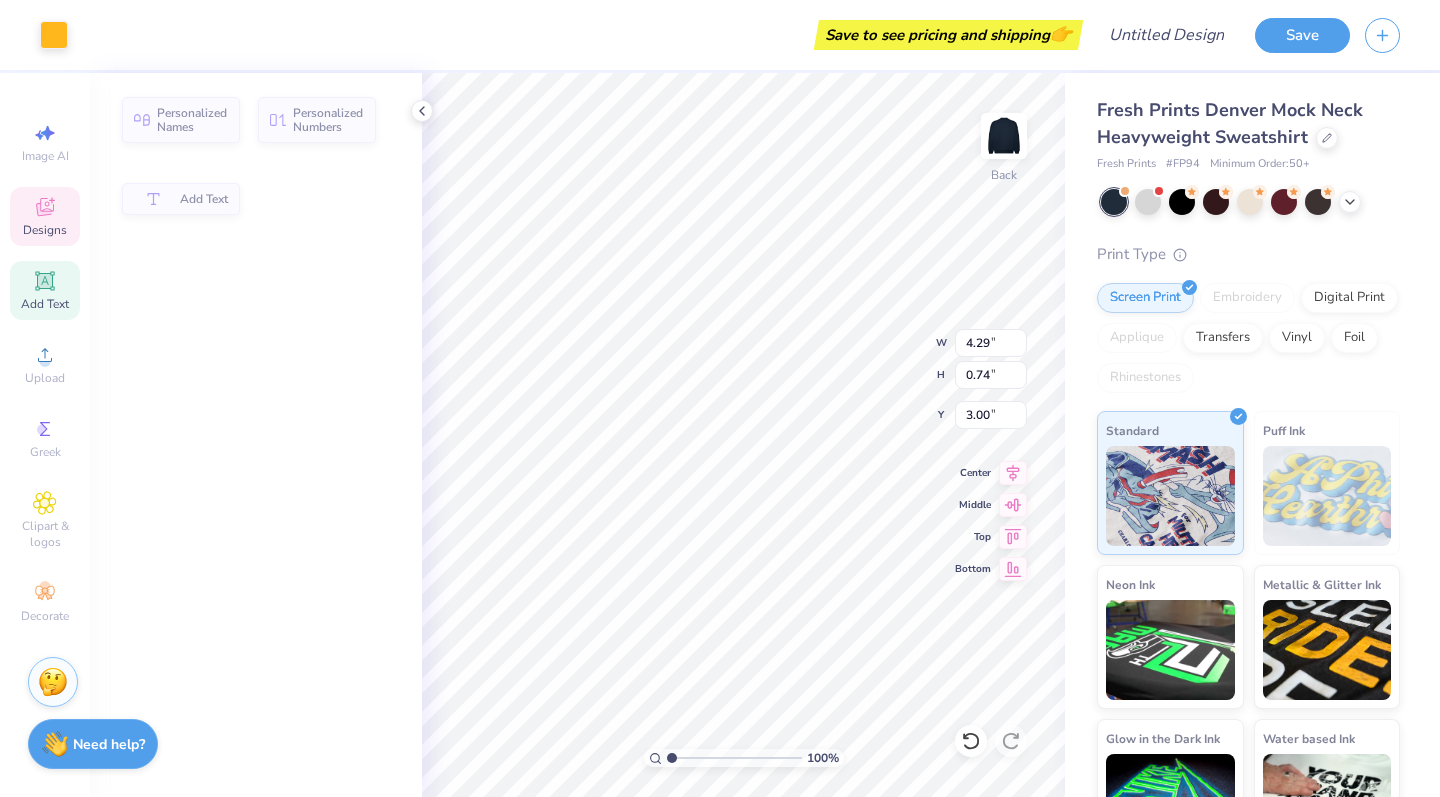 type on "4.29" 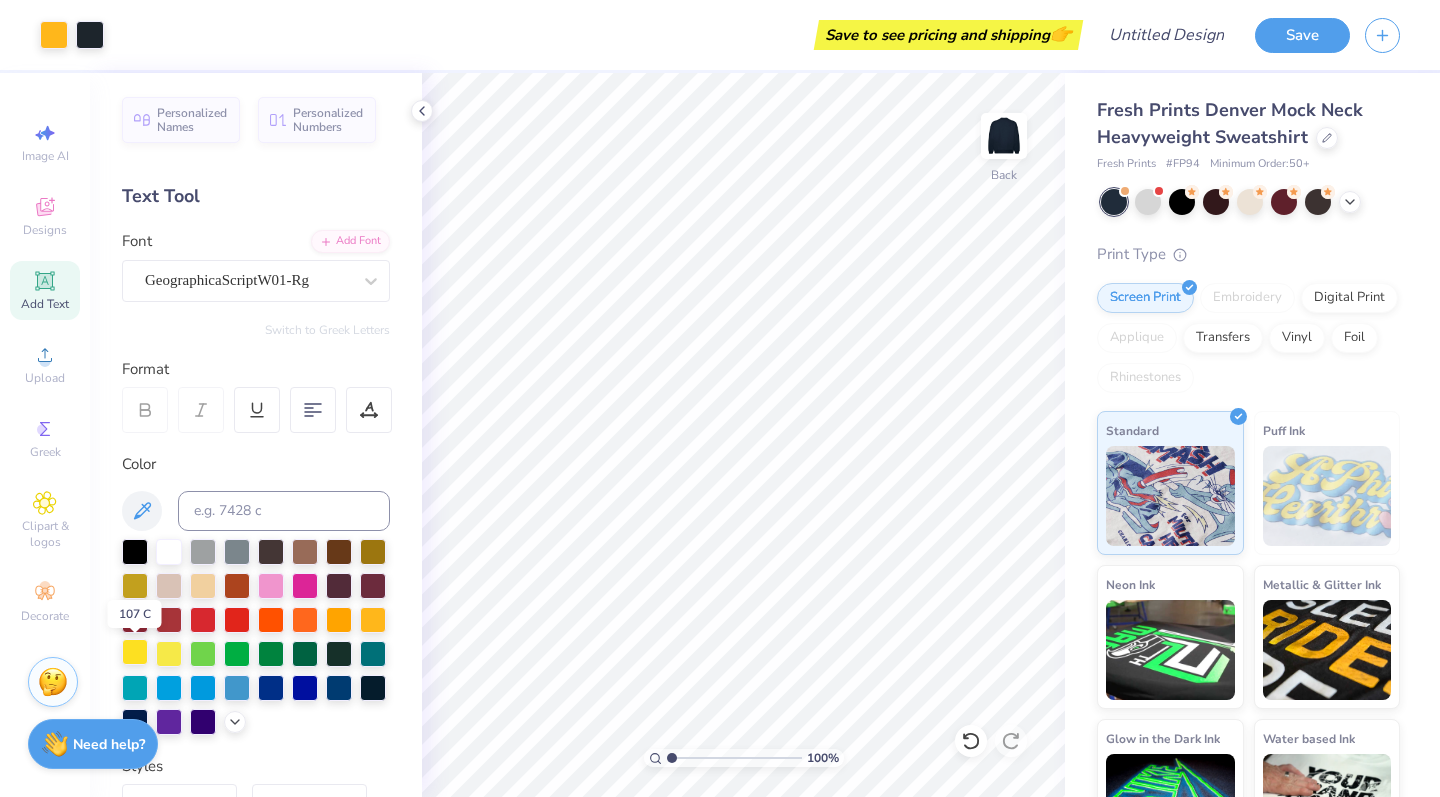 click at bounding box center [135, 652] 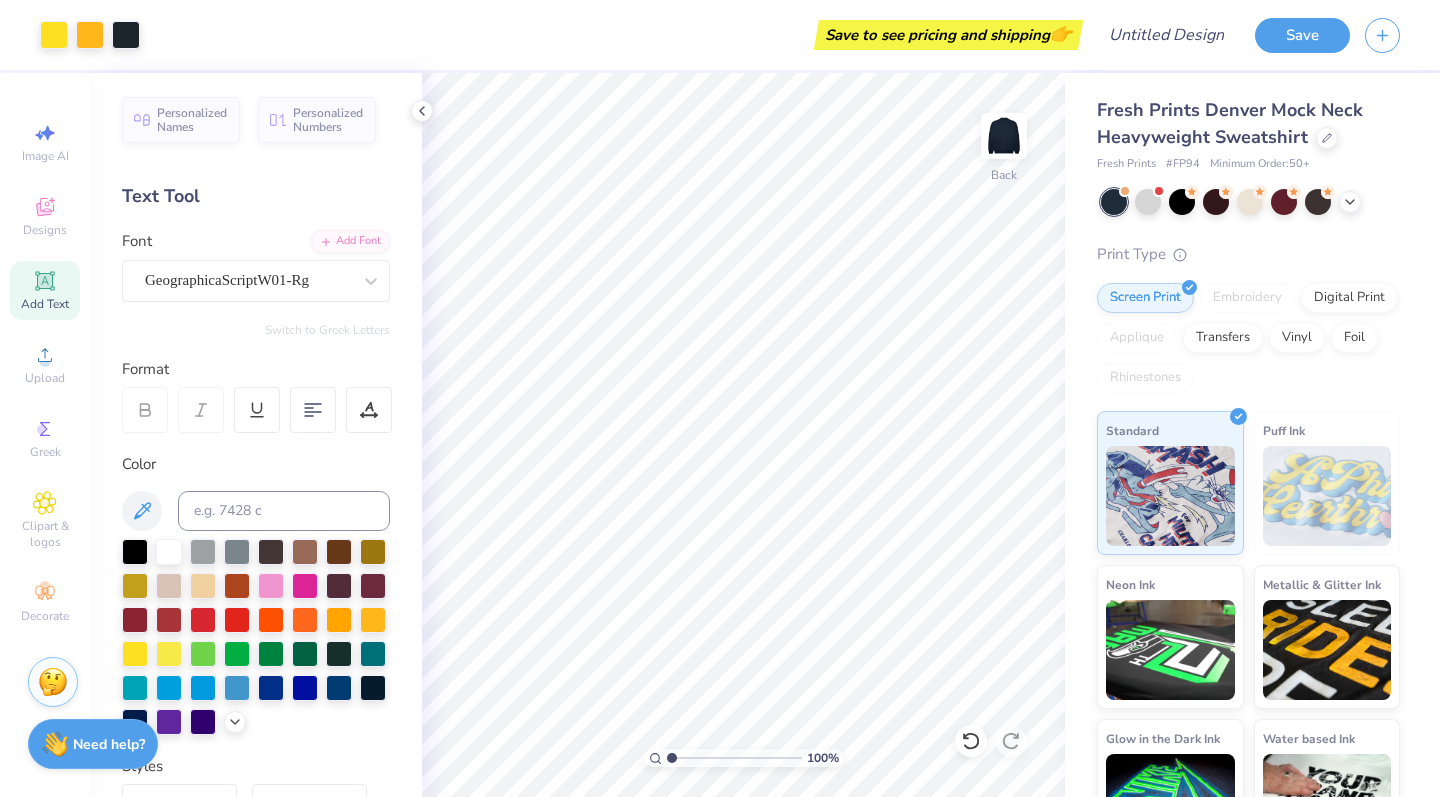 click on "Personalized Names Personalized Numbers Text Tool Add Font Font GeographicaScriptW01-Rg Switch to Greek Letters Format Color Styles Text Shape" at bounding box center [256, 435] 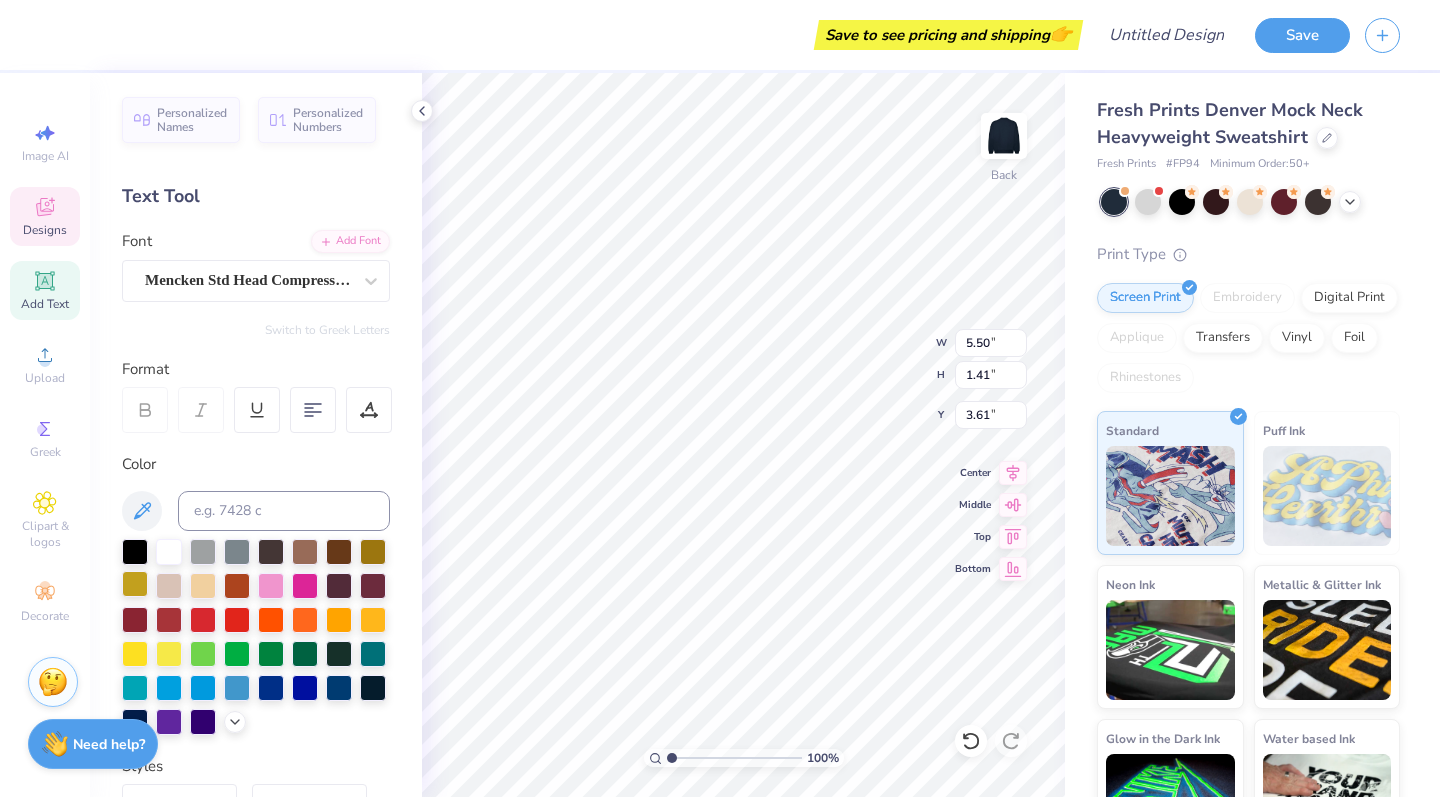 click at bounding box center [135, 584] 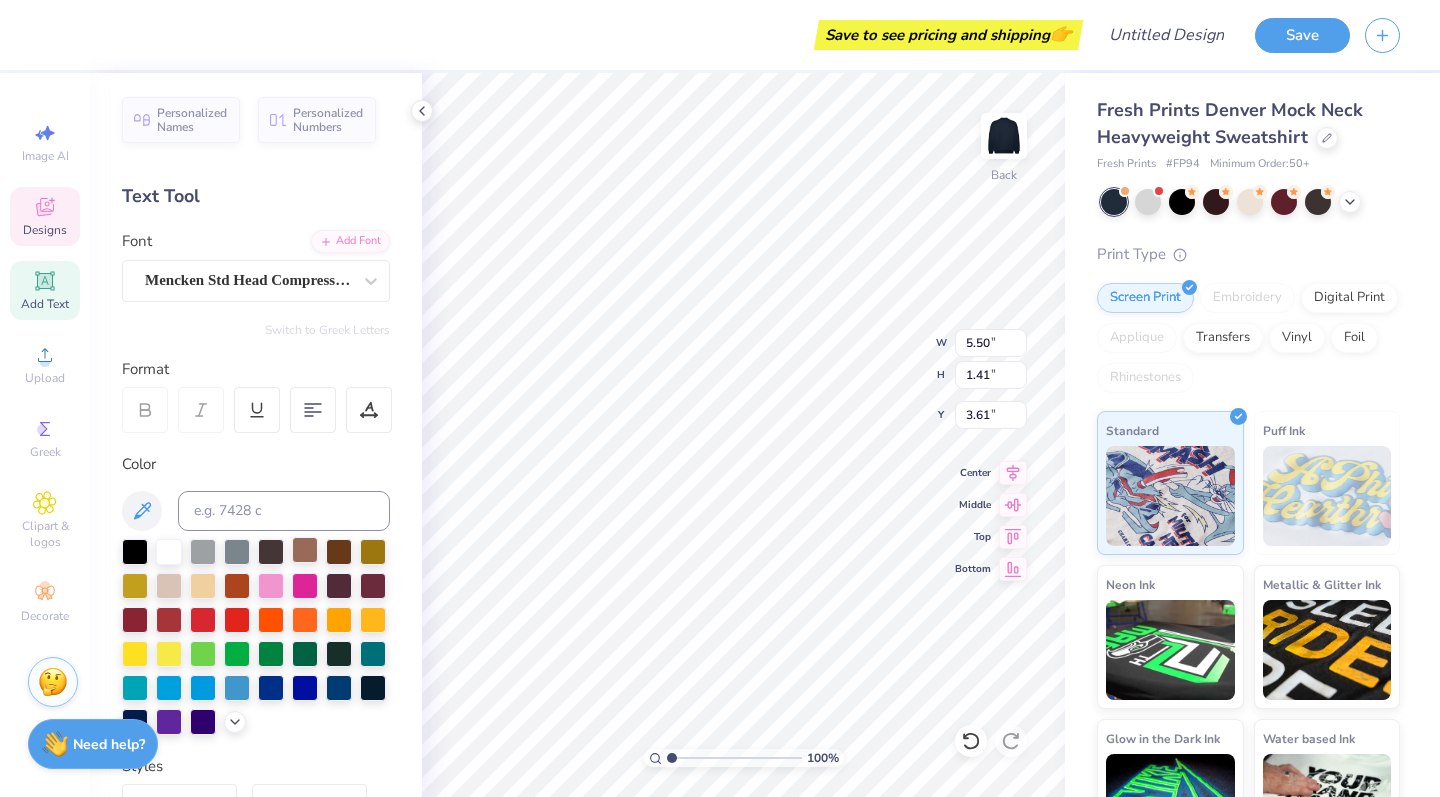 scroll, scrollTop: 0, scrollLeft: 2, axis: horizontal 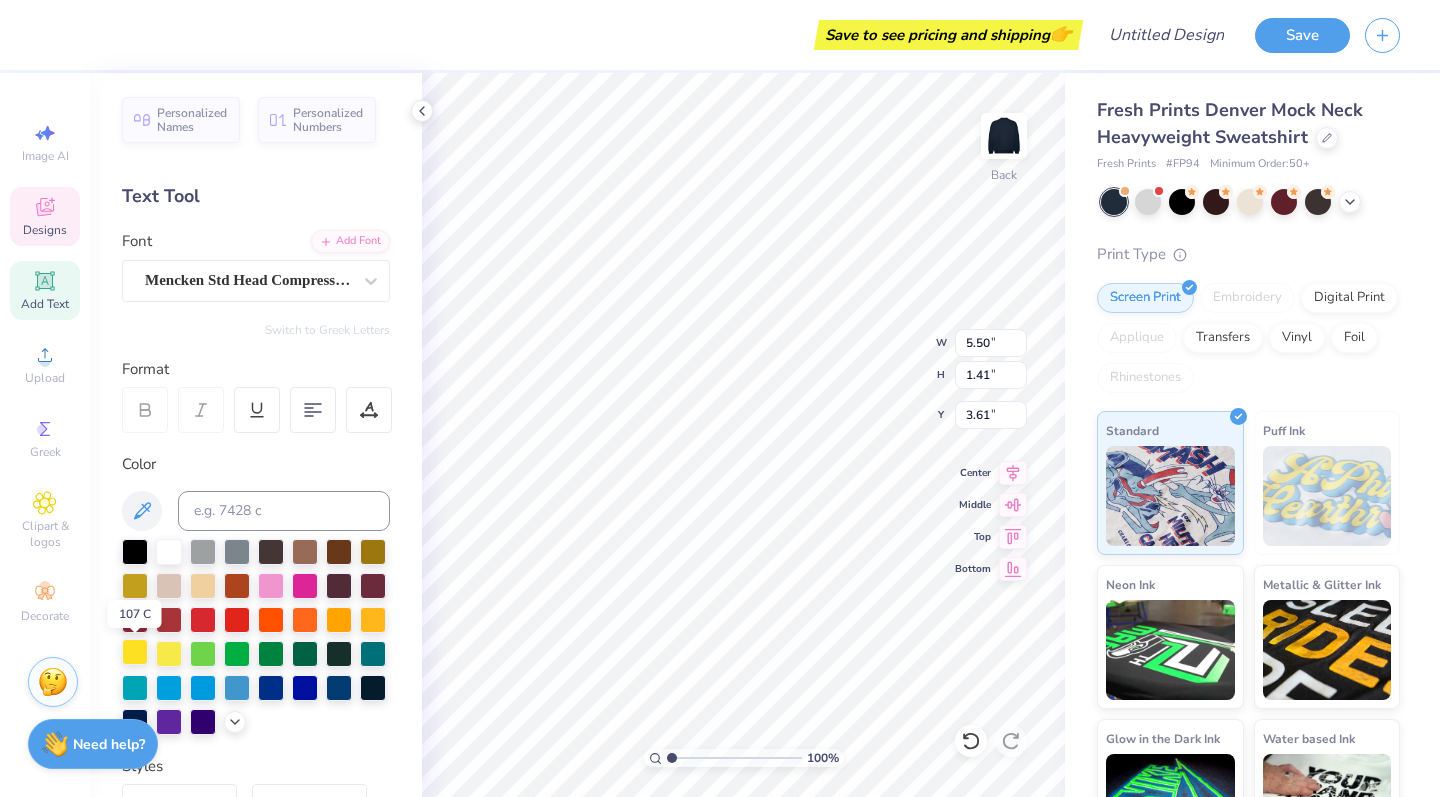 click at bounding box center (135, 652) 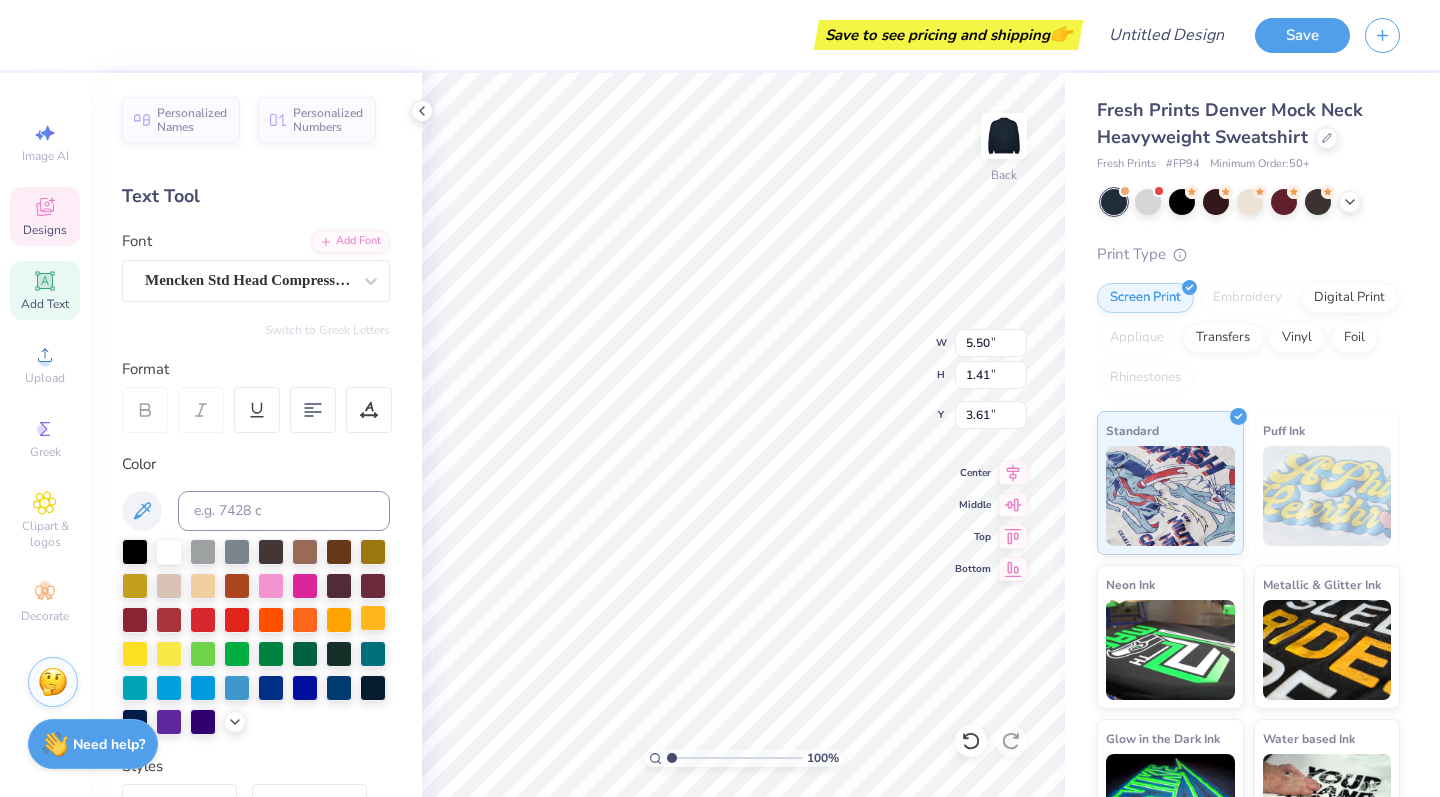 click at bounding box center [373, 618] 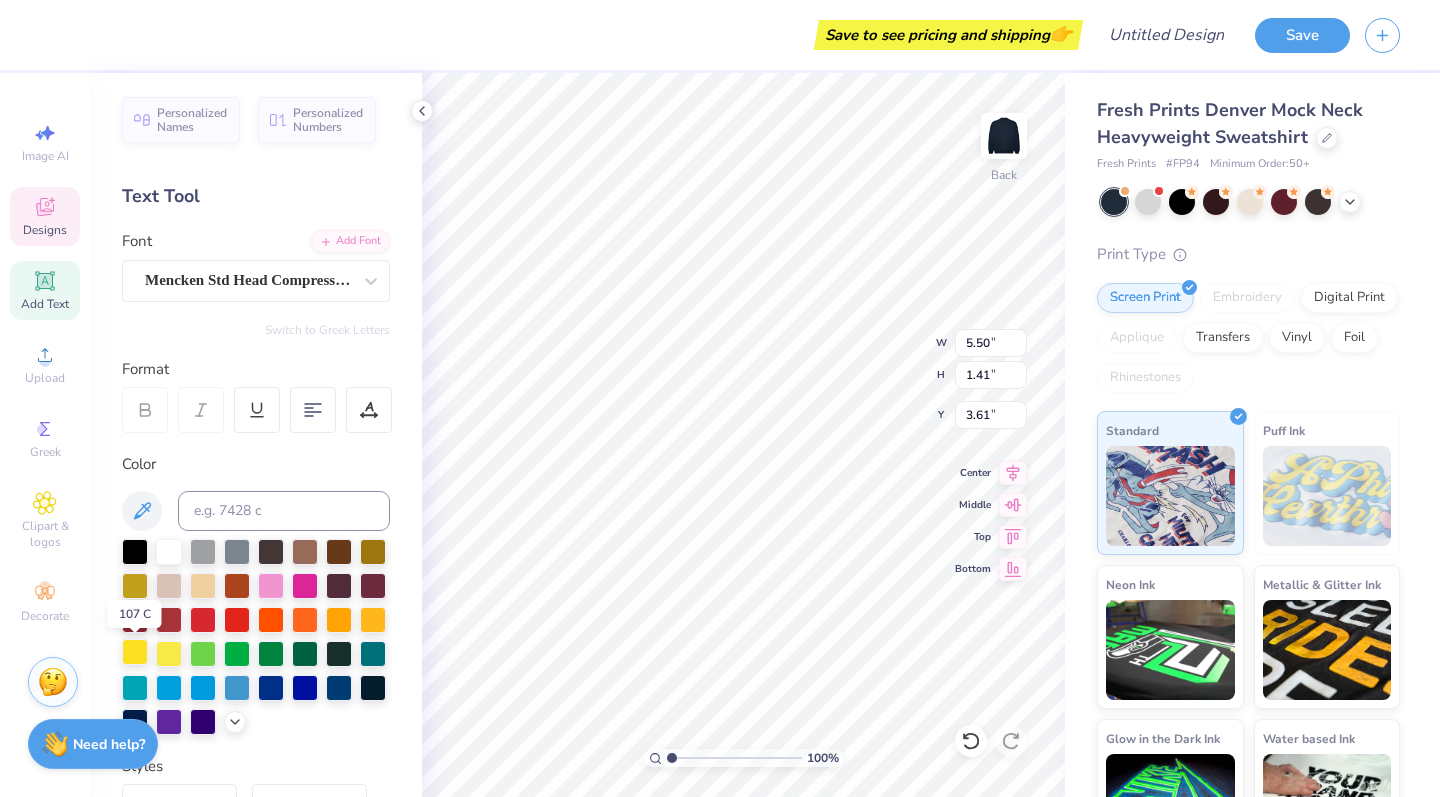 click at bounding box center (135, 652) 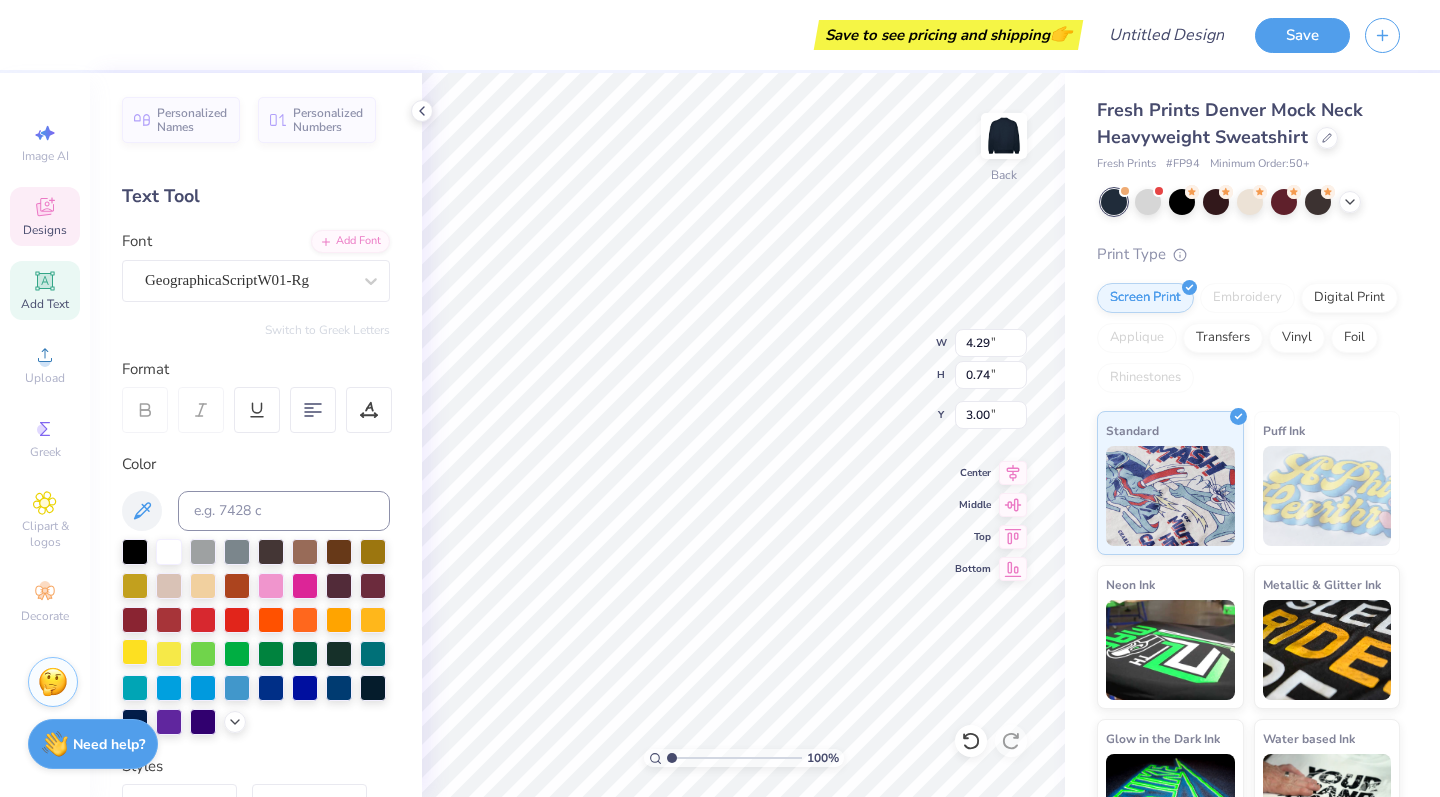 click at bounding box center [135, 652] 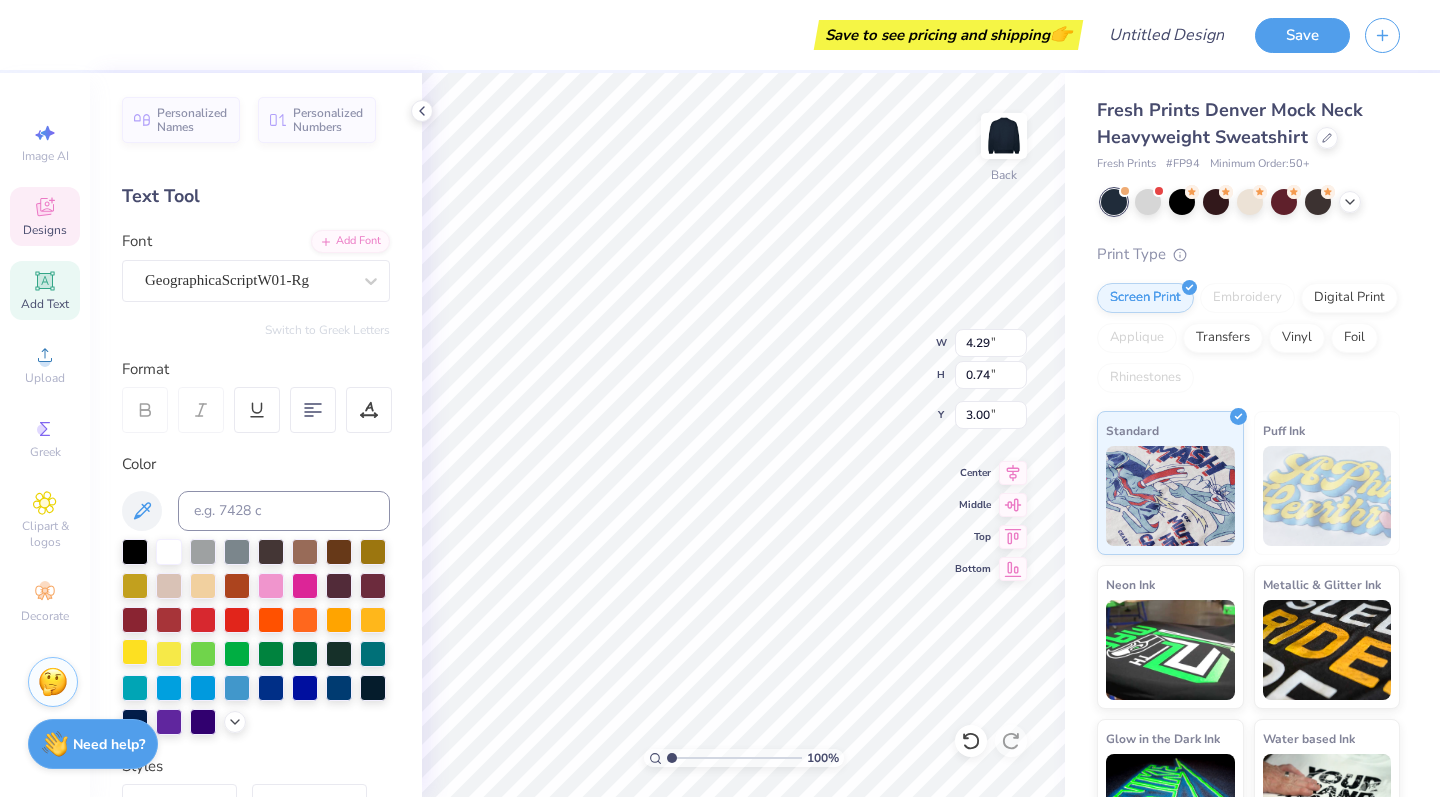 type on "2.68" 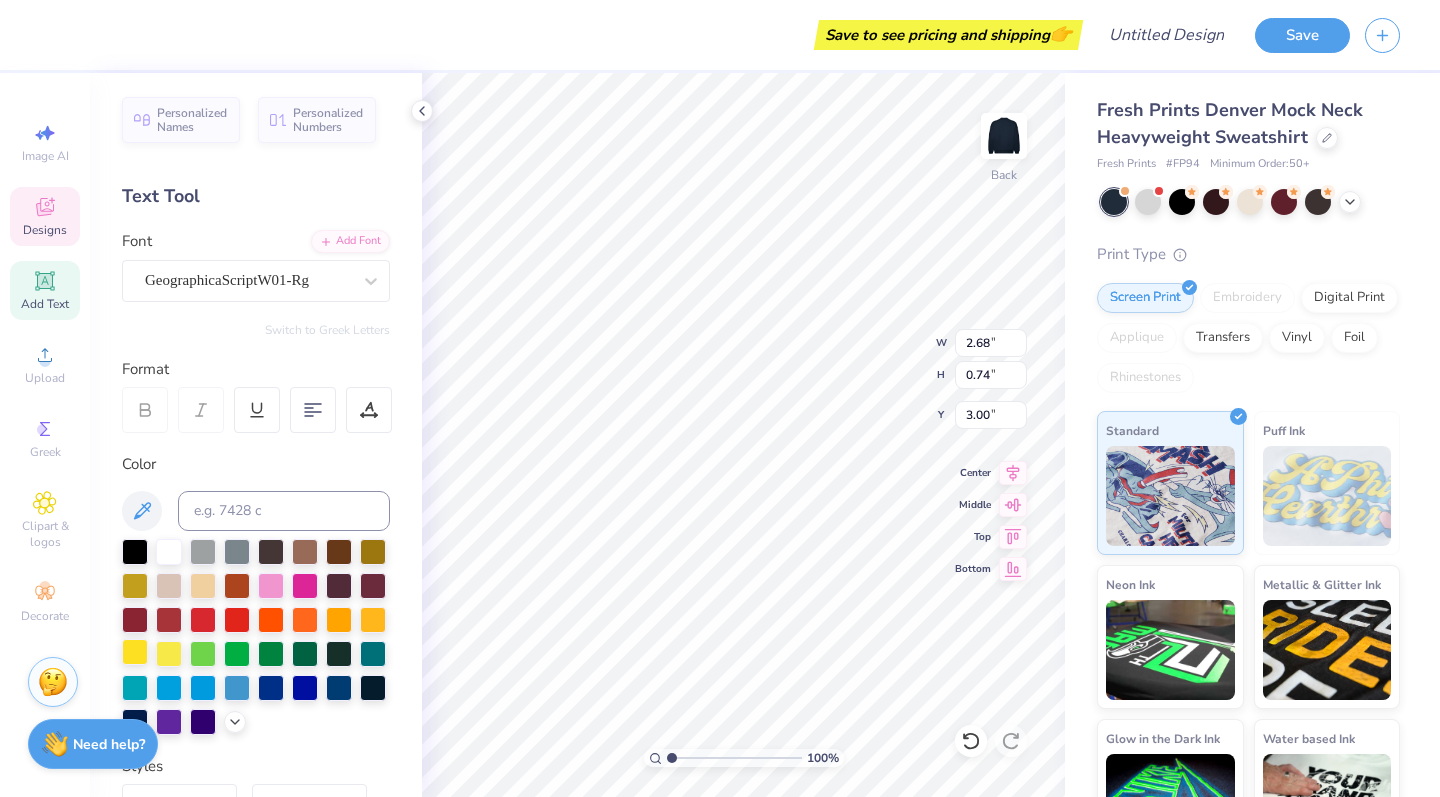 type on "2.21" 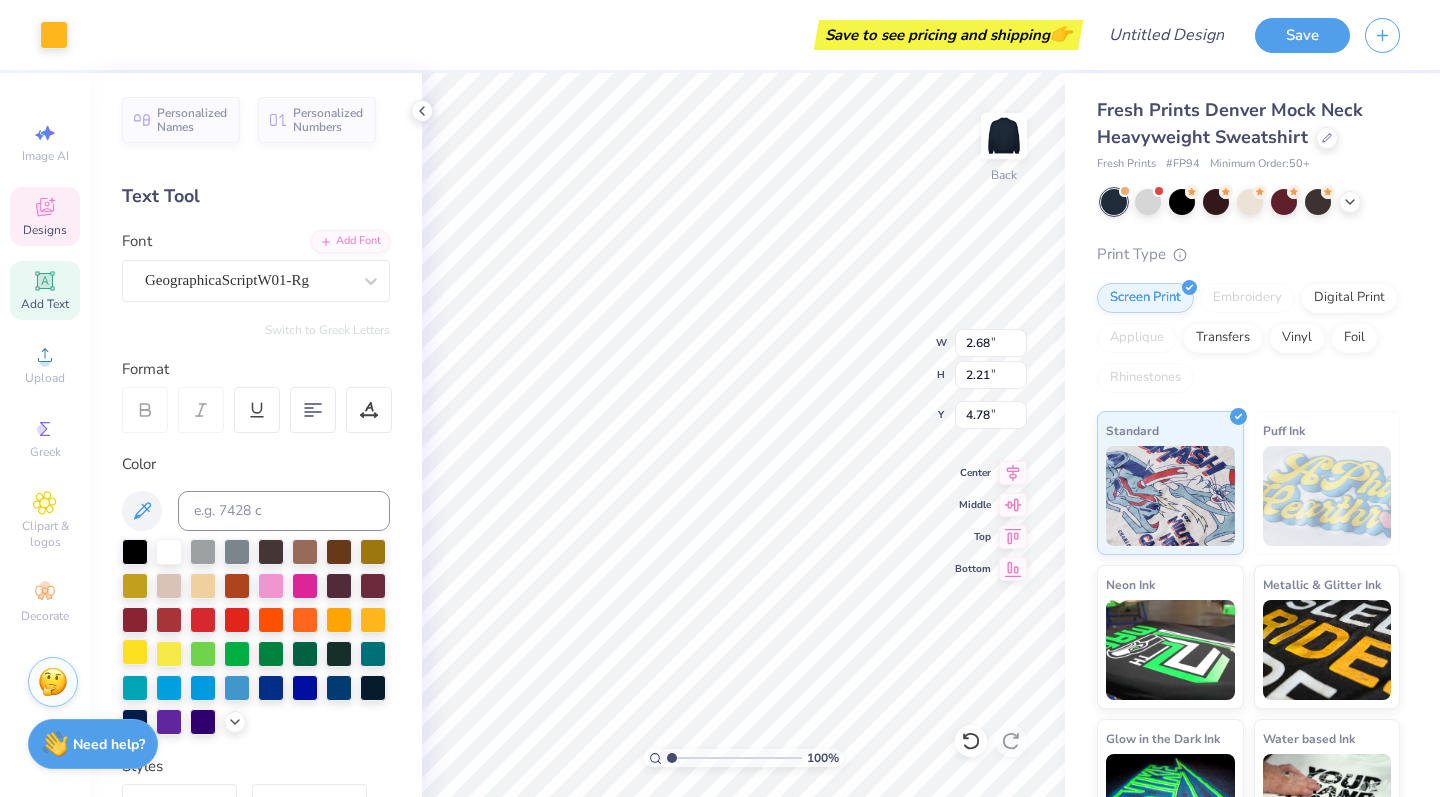 click at bounding box center [135, 652] 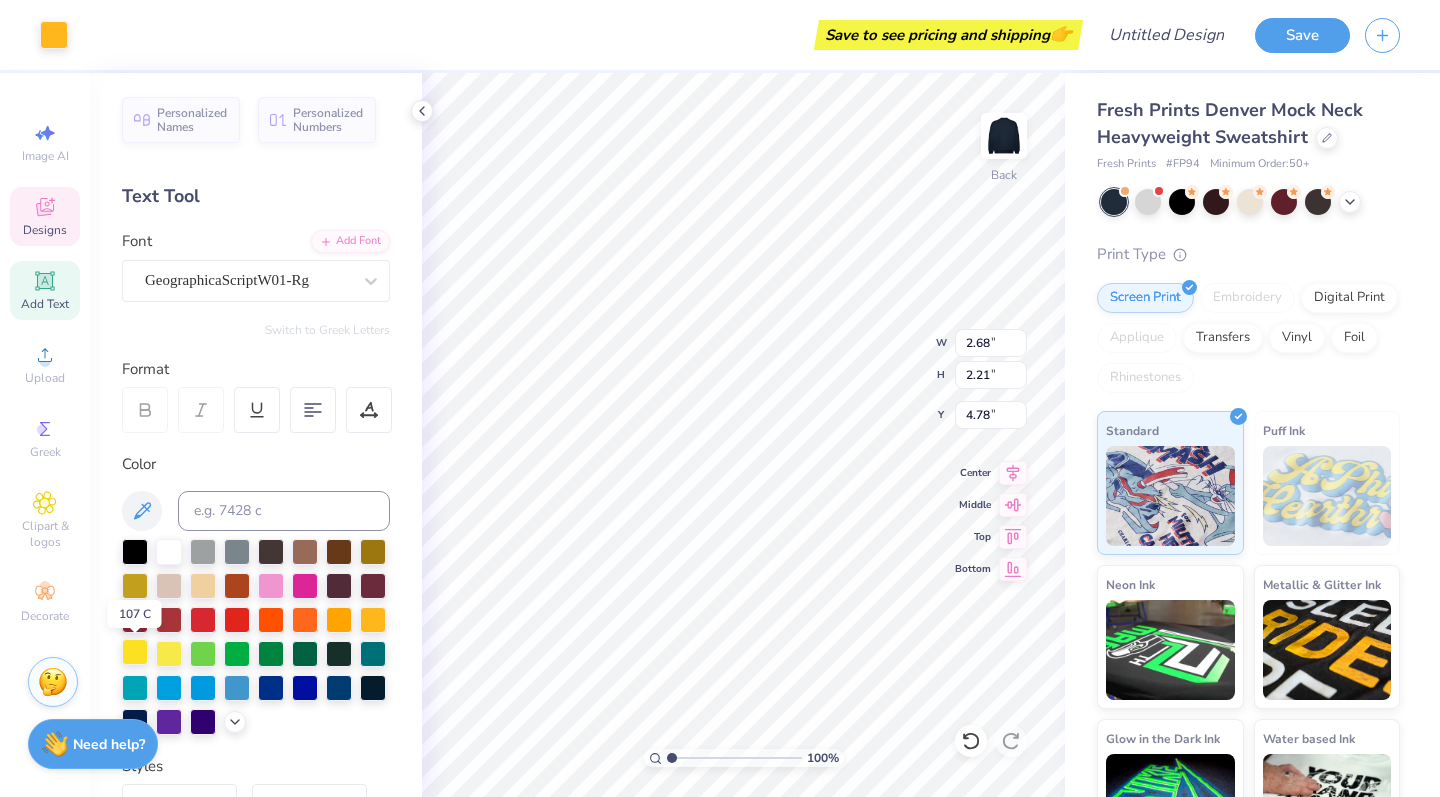 click at bounding box center (135, 652) 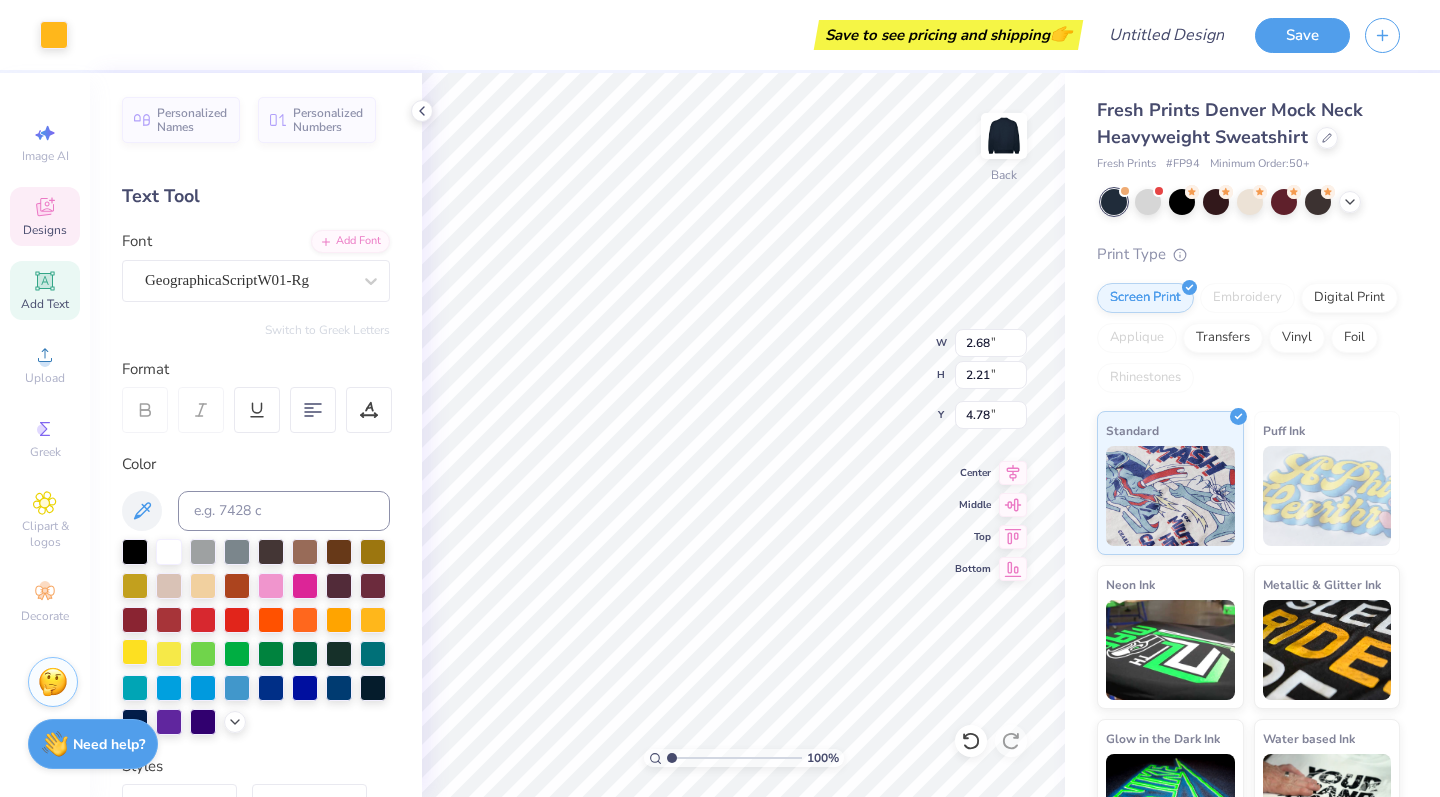 type on "2.38" 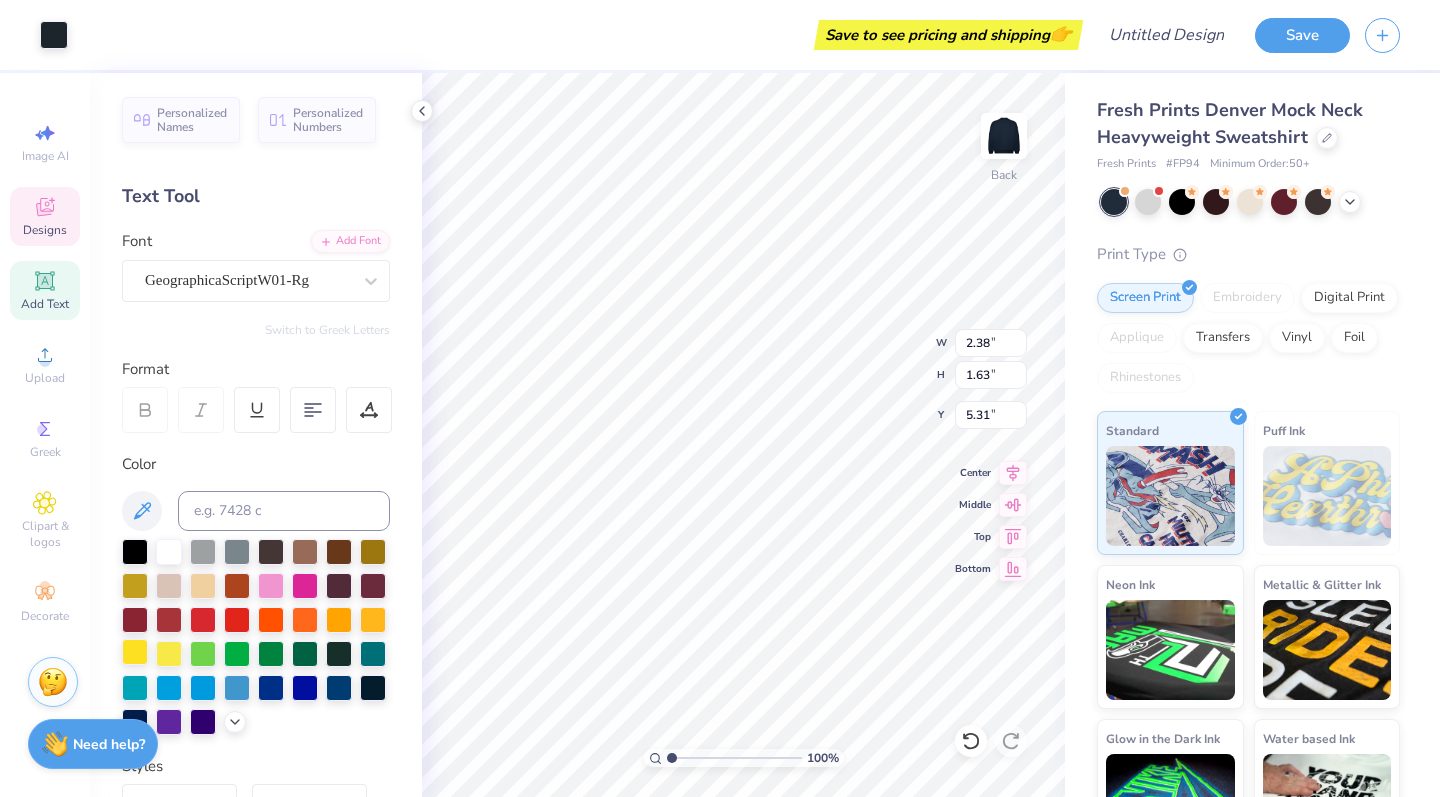 type on "2.68" 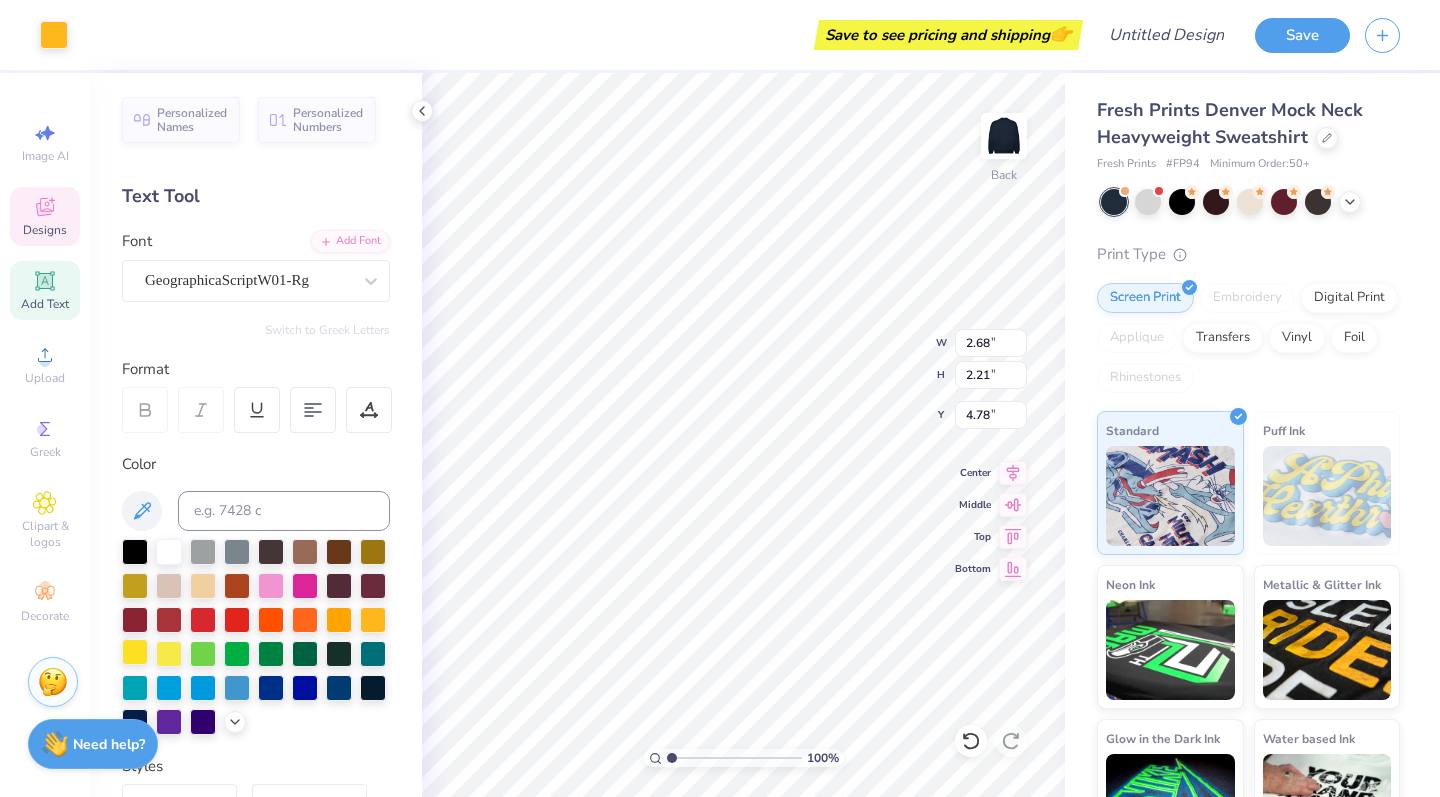 click at bounding box center [135, 652] 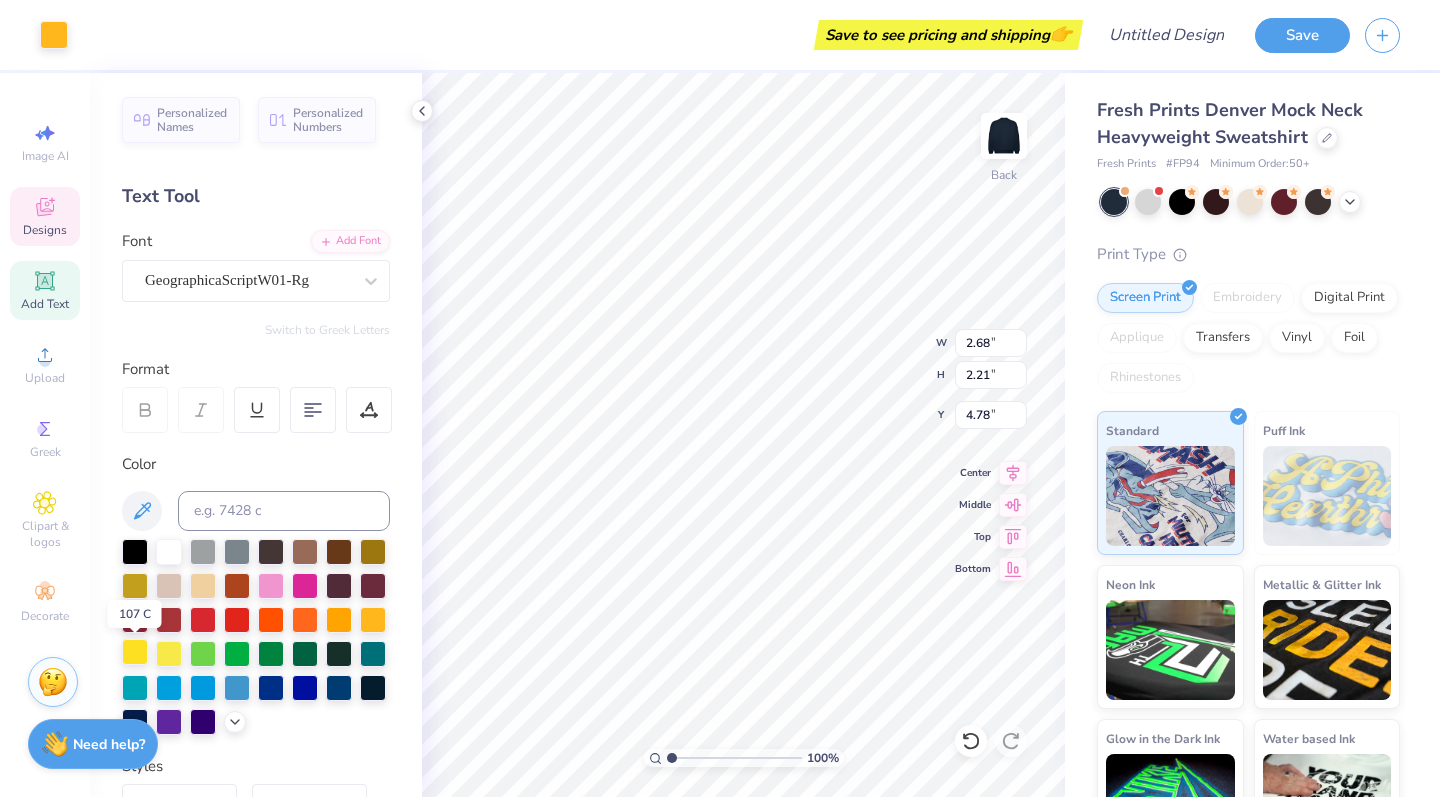 click at bounding box center (135, 652) 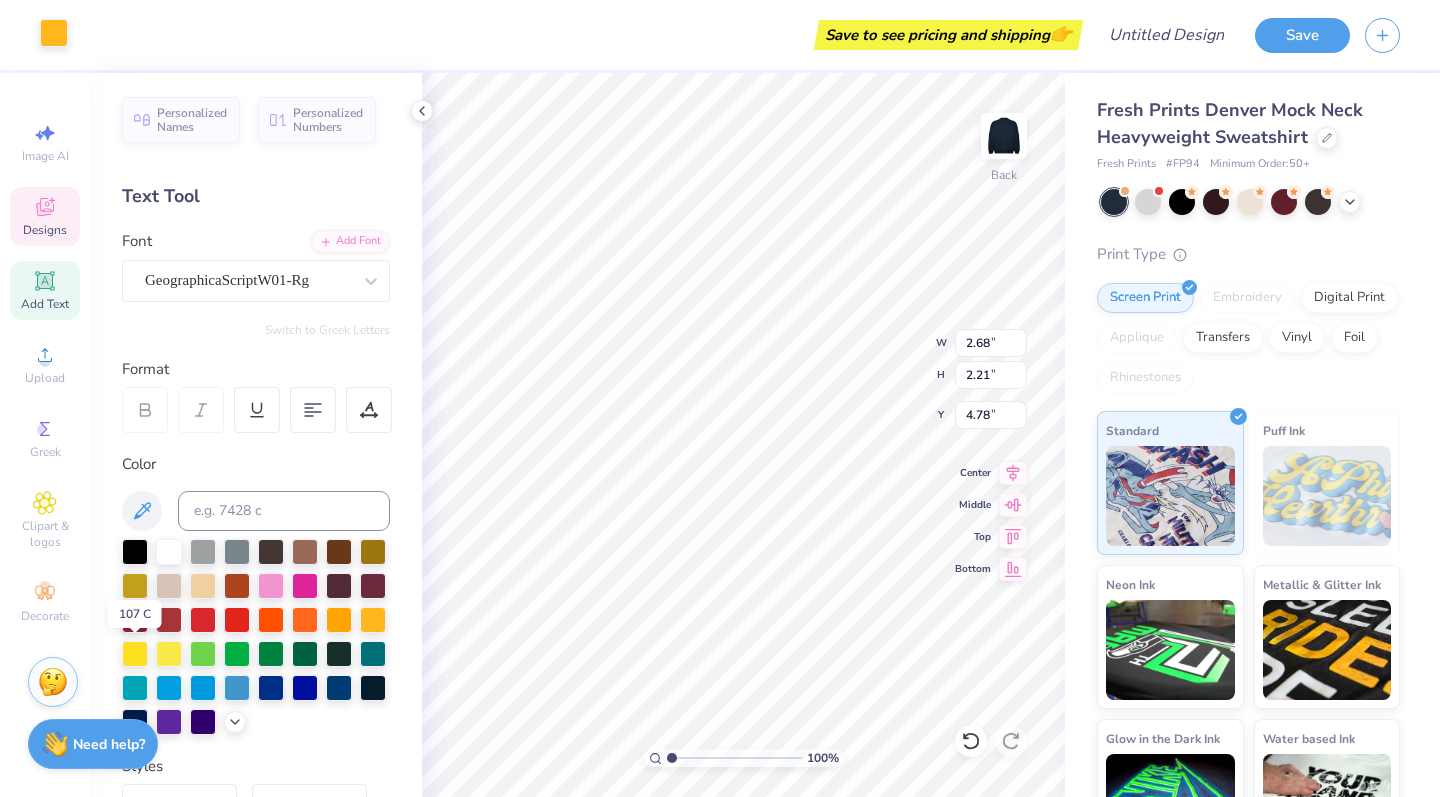 click at bounding box center [54, 33] 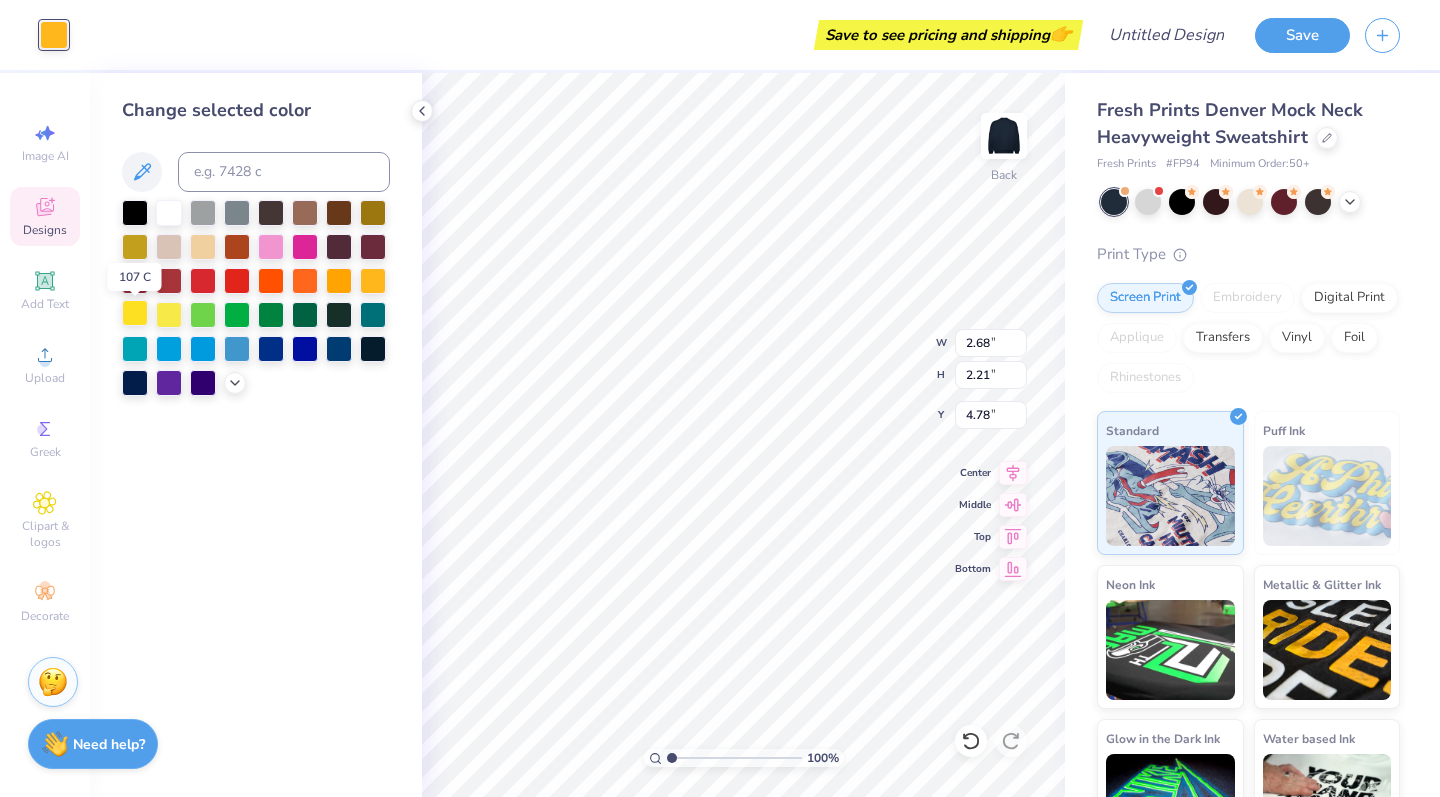 click at bounding box center [135, 313] 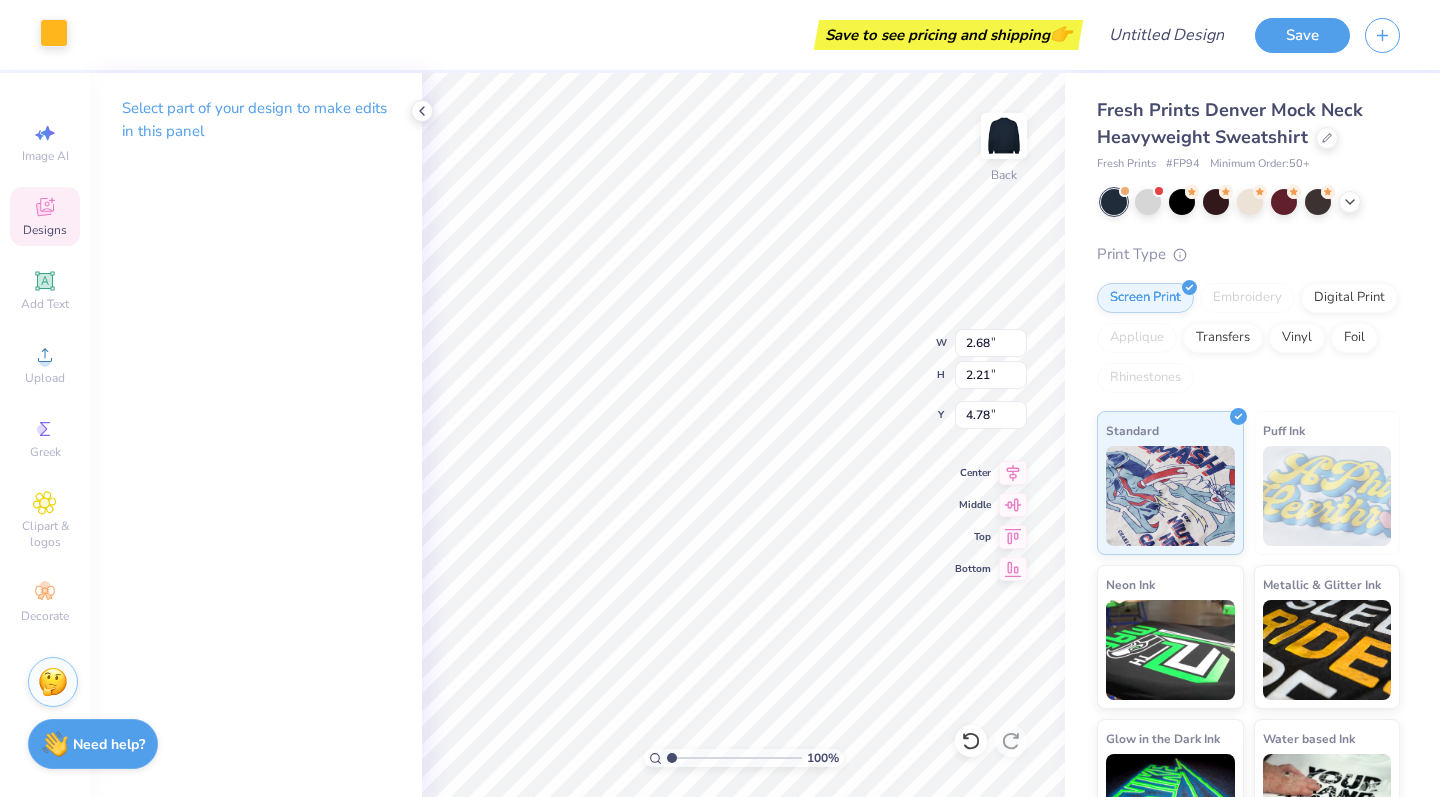 click at bounding box center [54, 33] 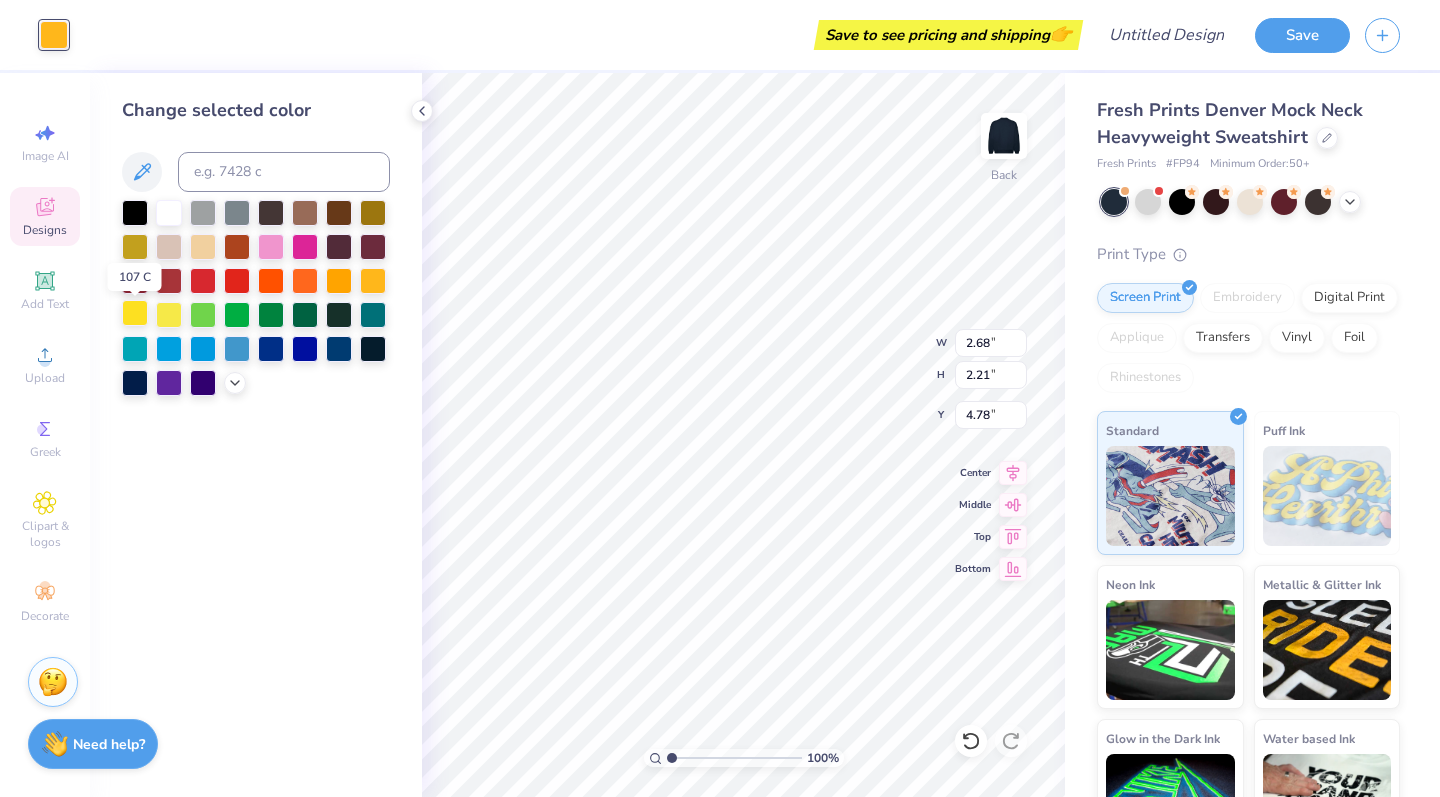 click at bounding box center [135, 313] 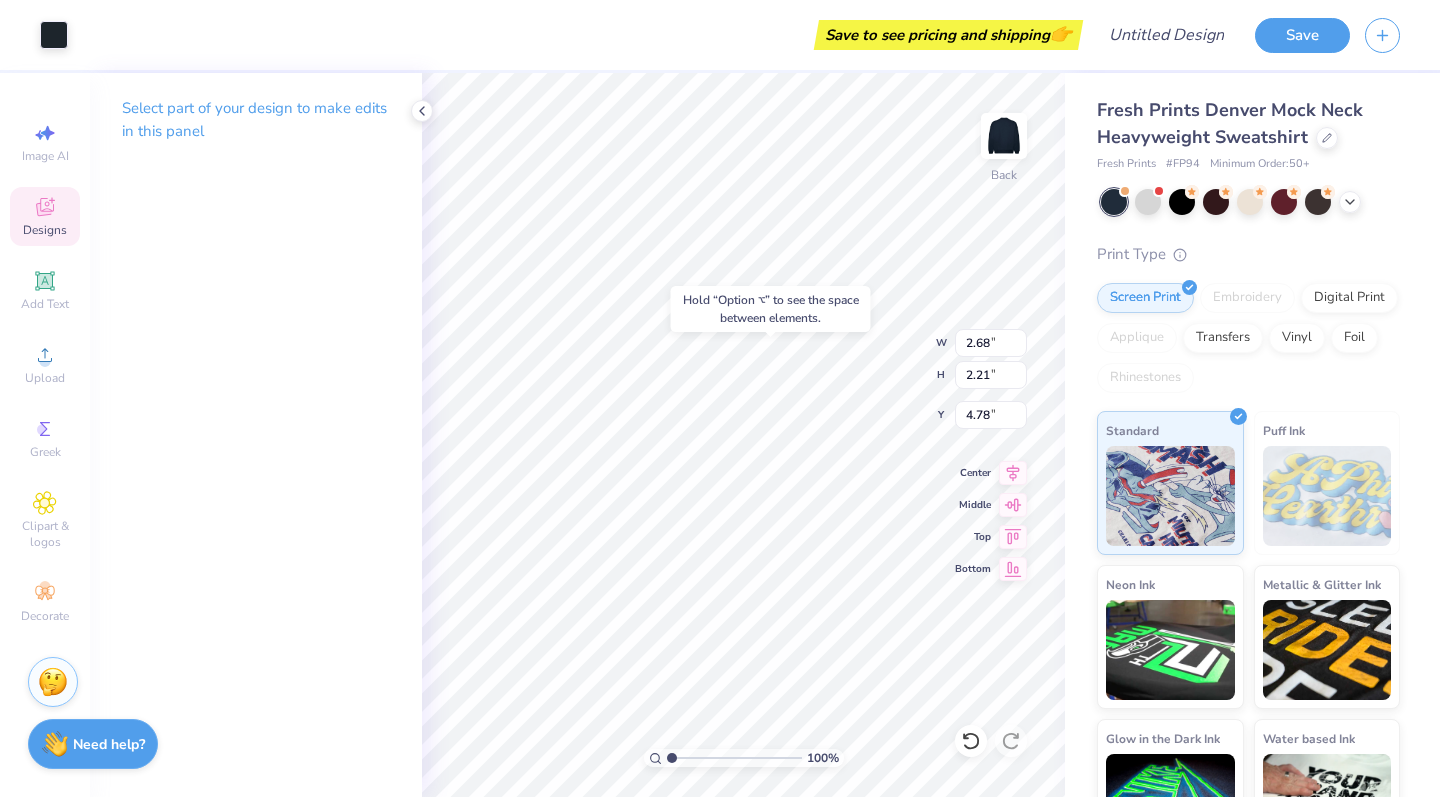 type on "1.94" 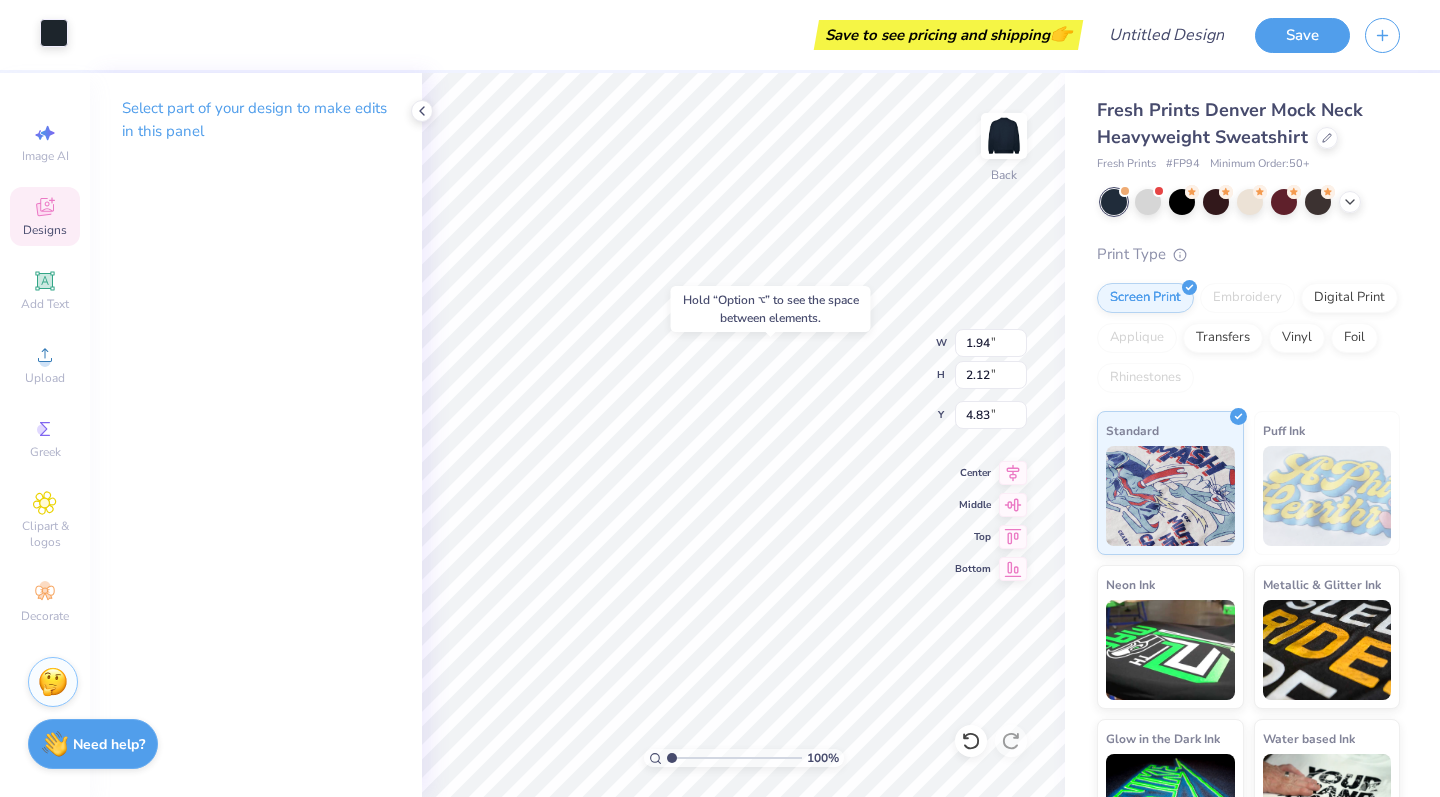 click at bounding box center (54, 33) 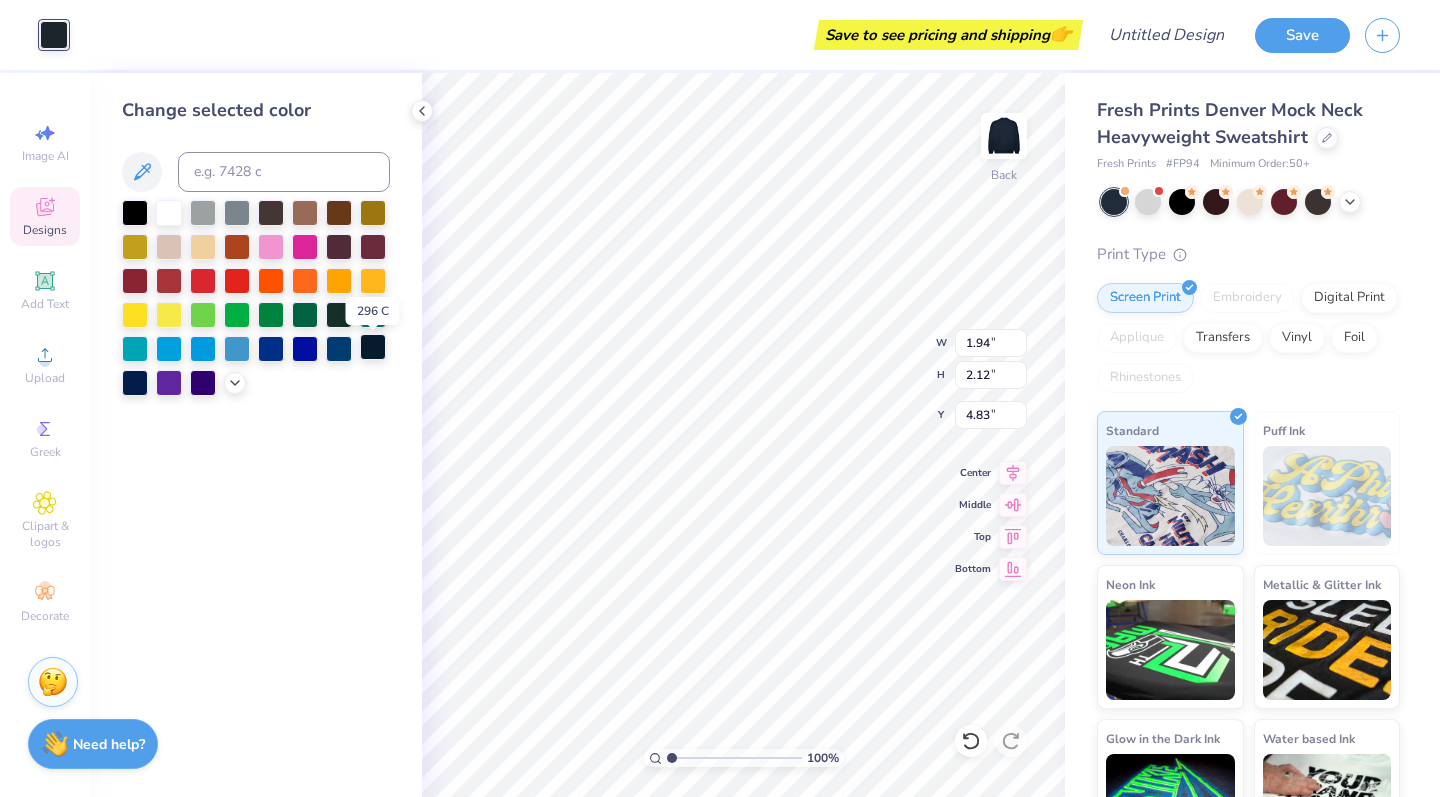 click at bounding box center [373, 347] 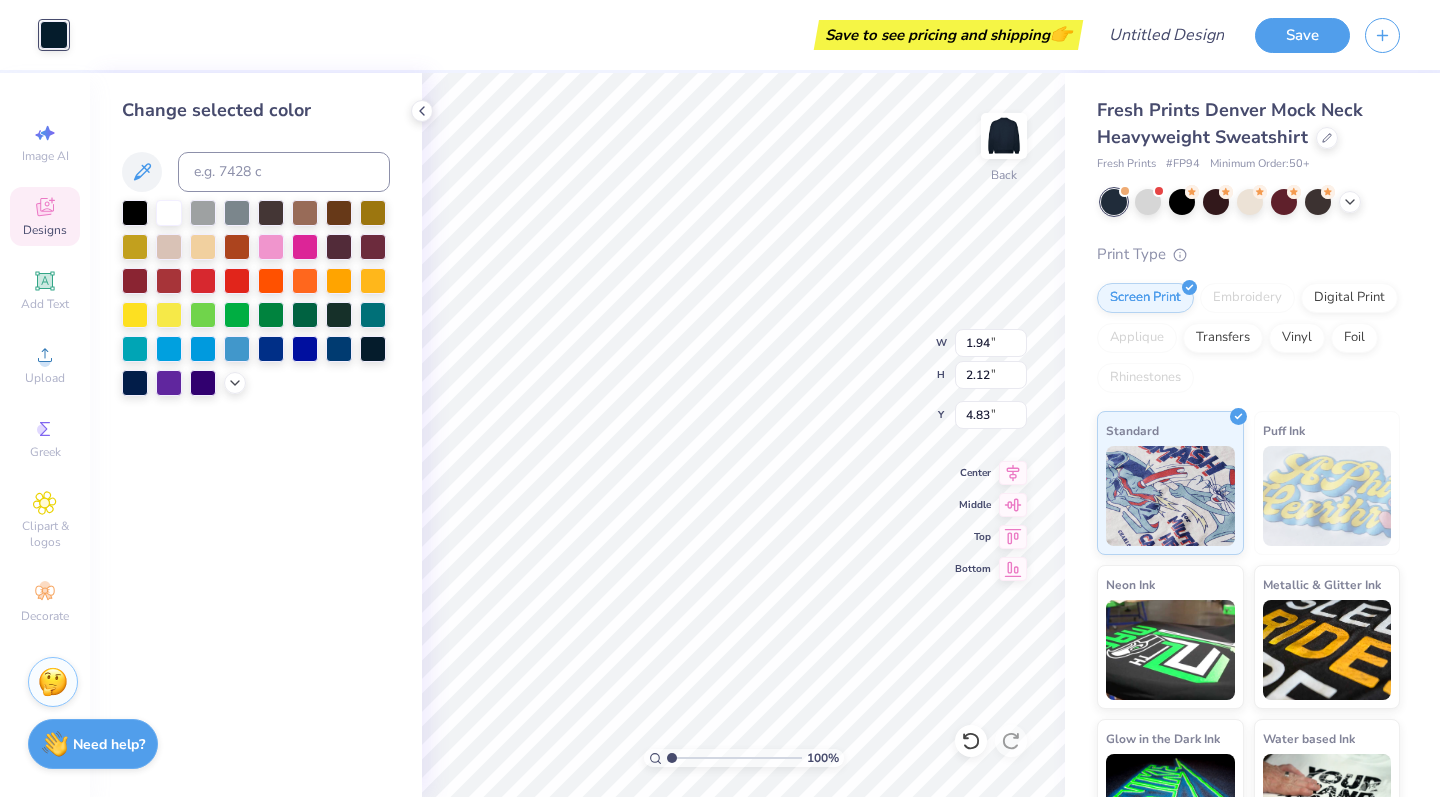 type on "0.41" 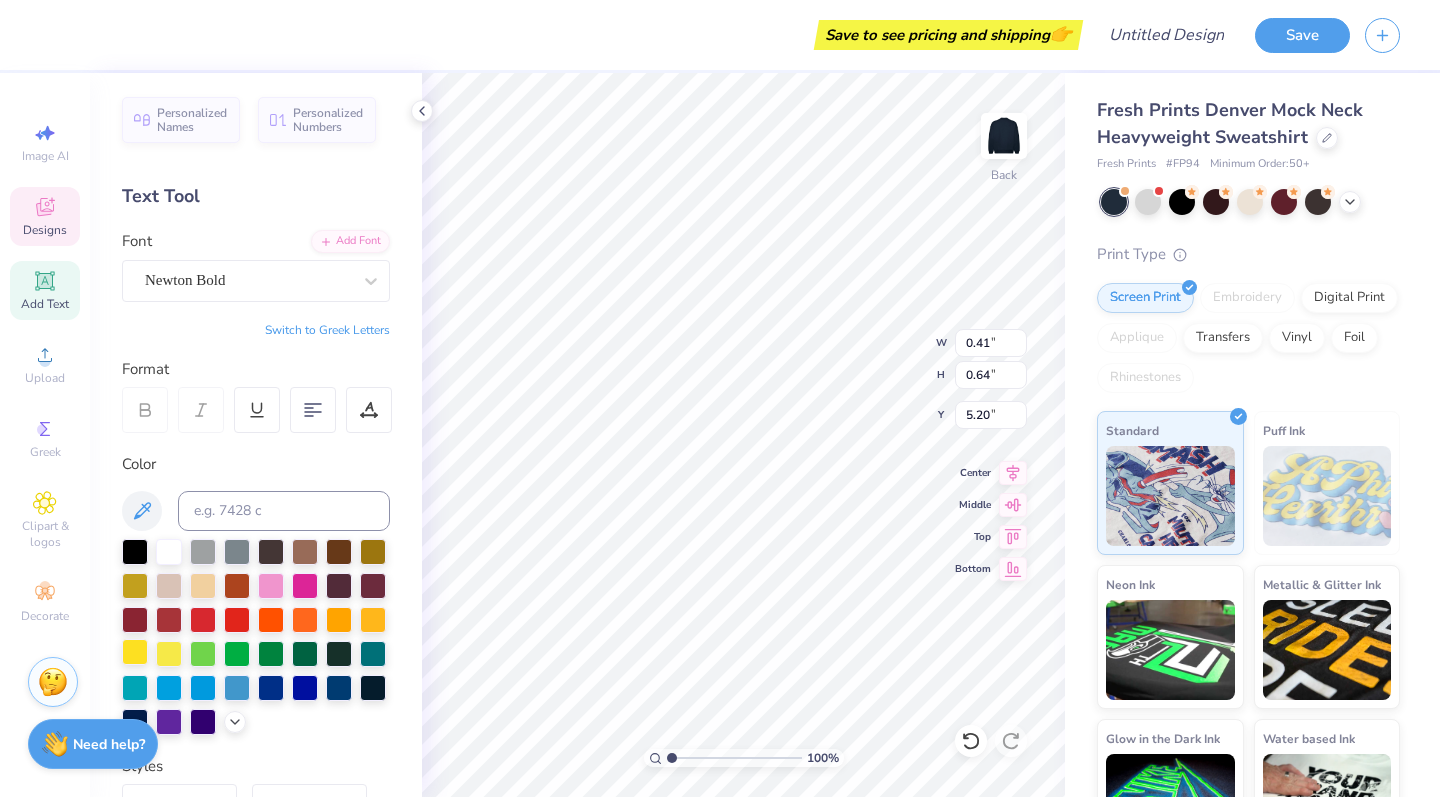 click at bounding box center [135, 652] 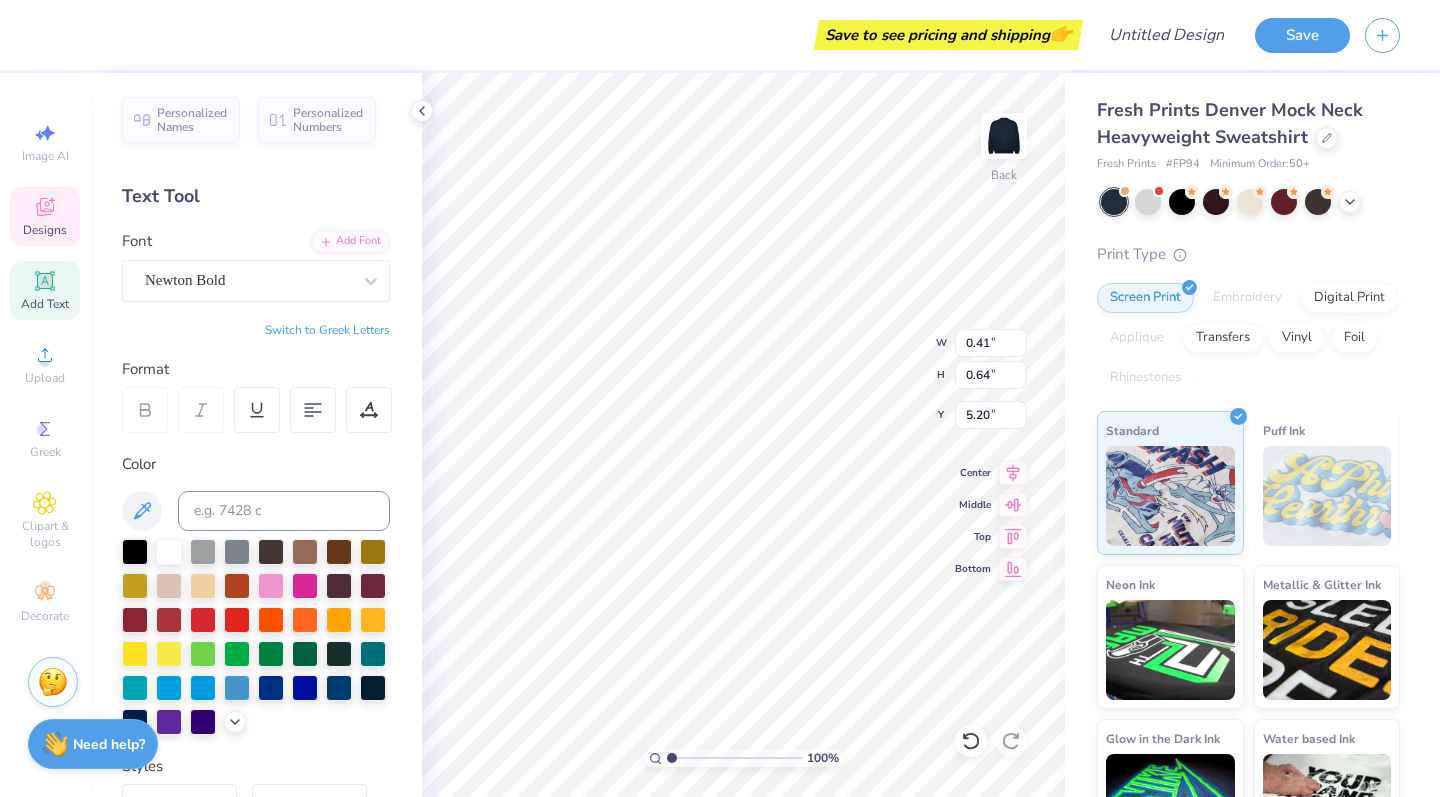 type on "0.38" 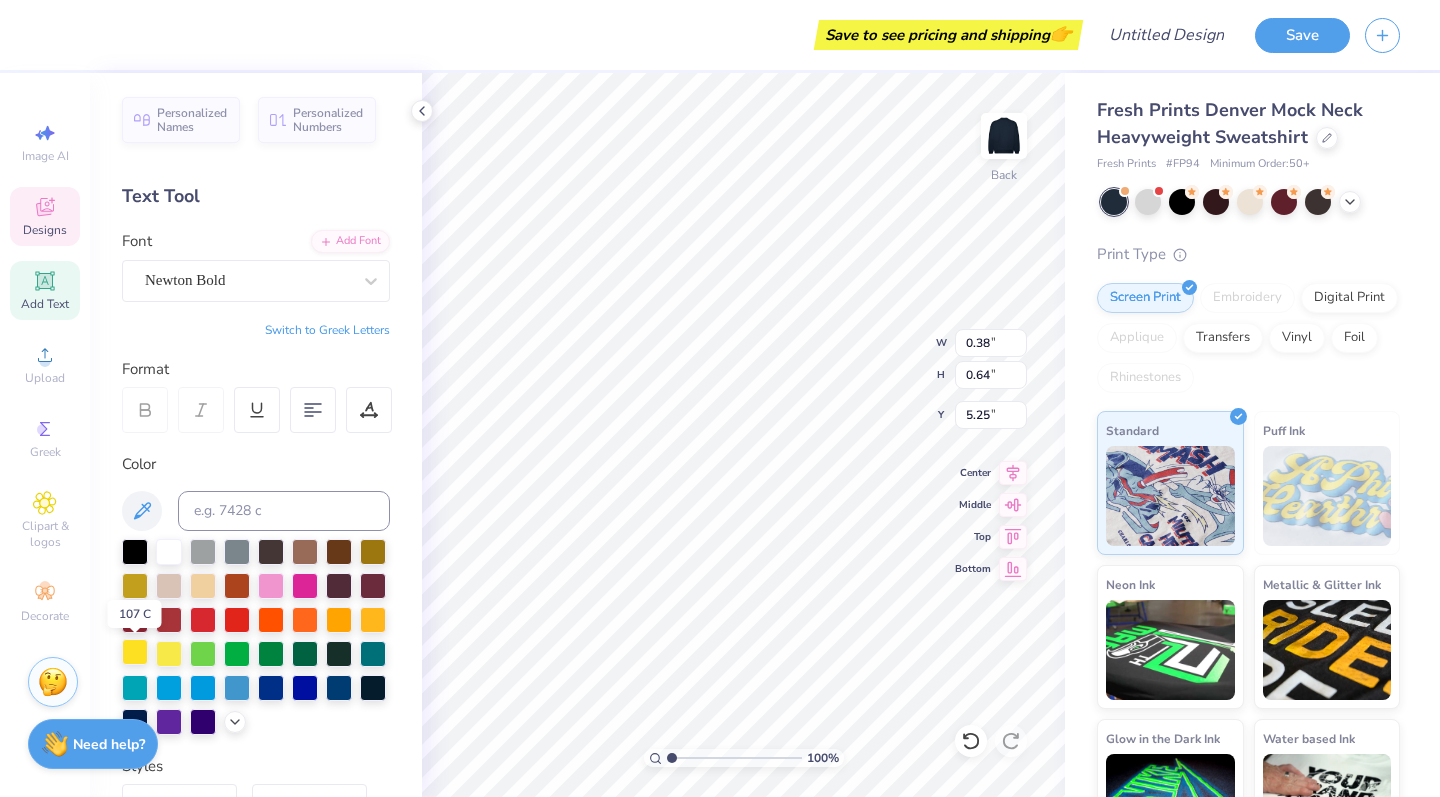 click at bounding box center (135, 652) 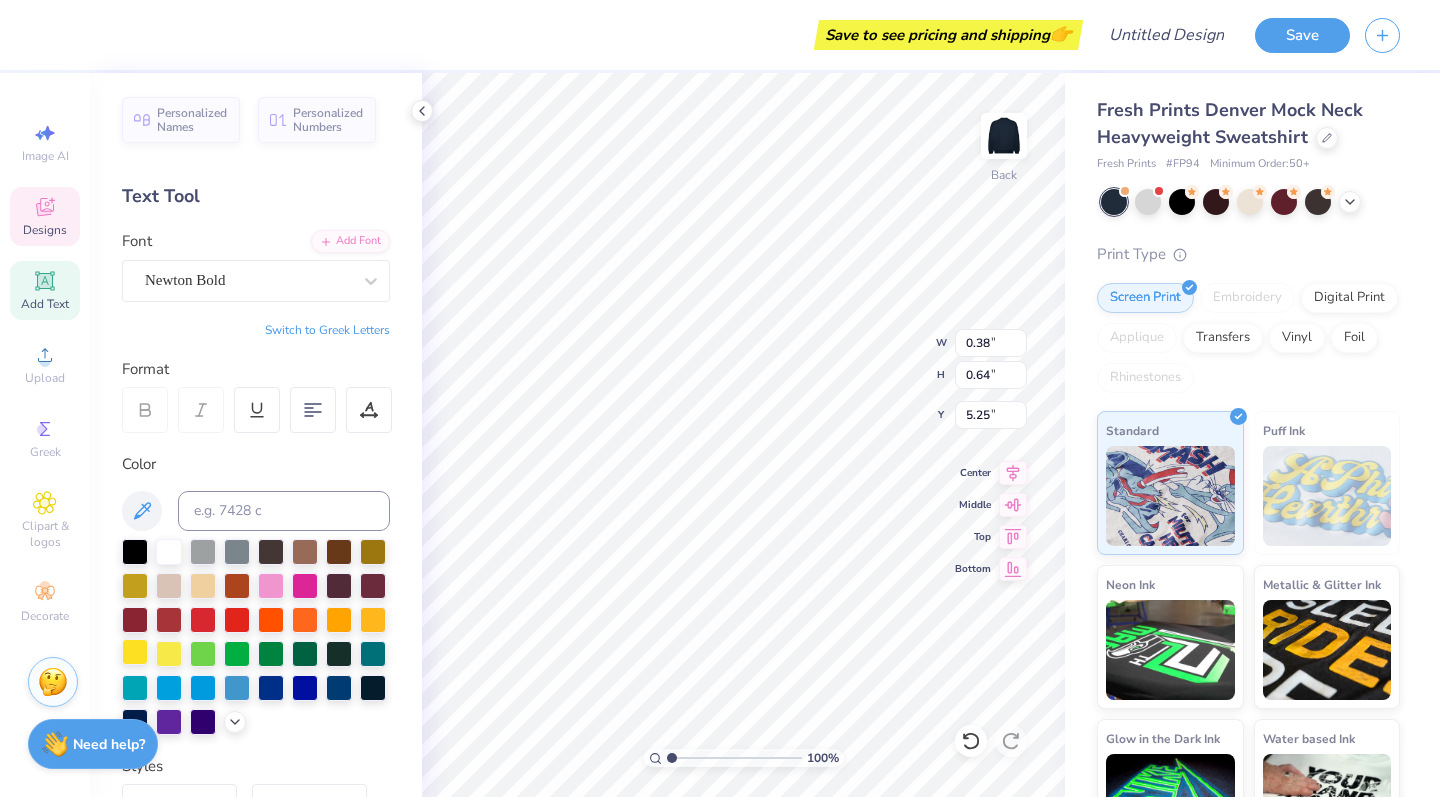 type on "0.41" 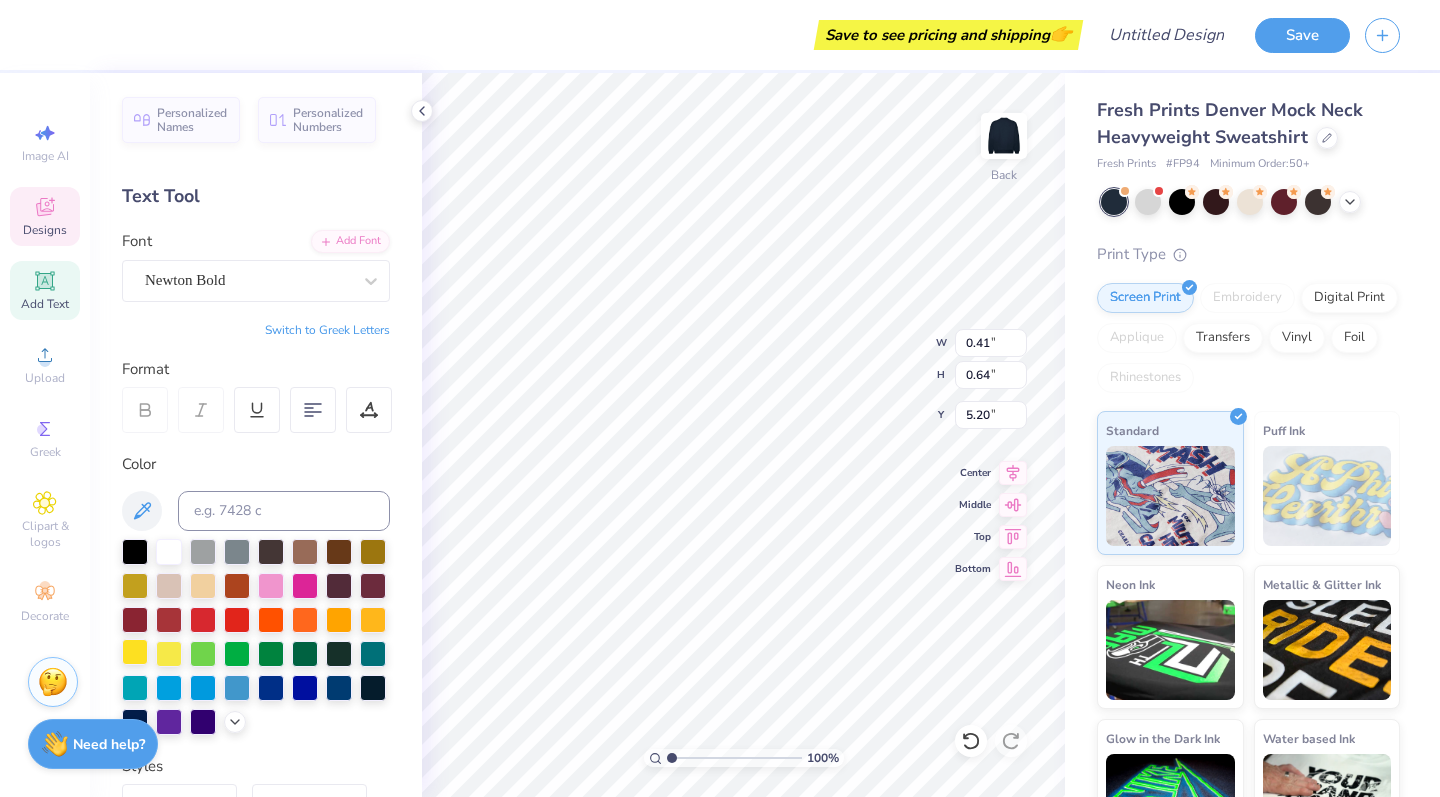 type on "1" 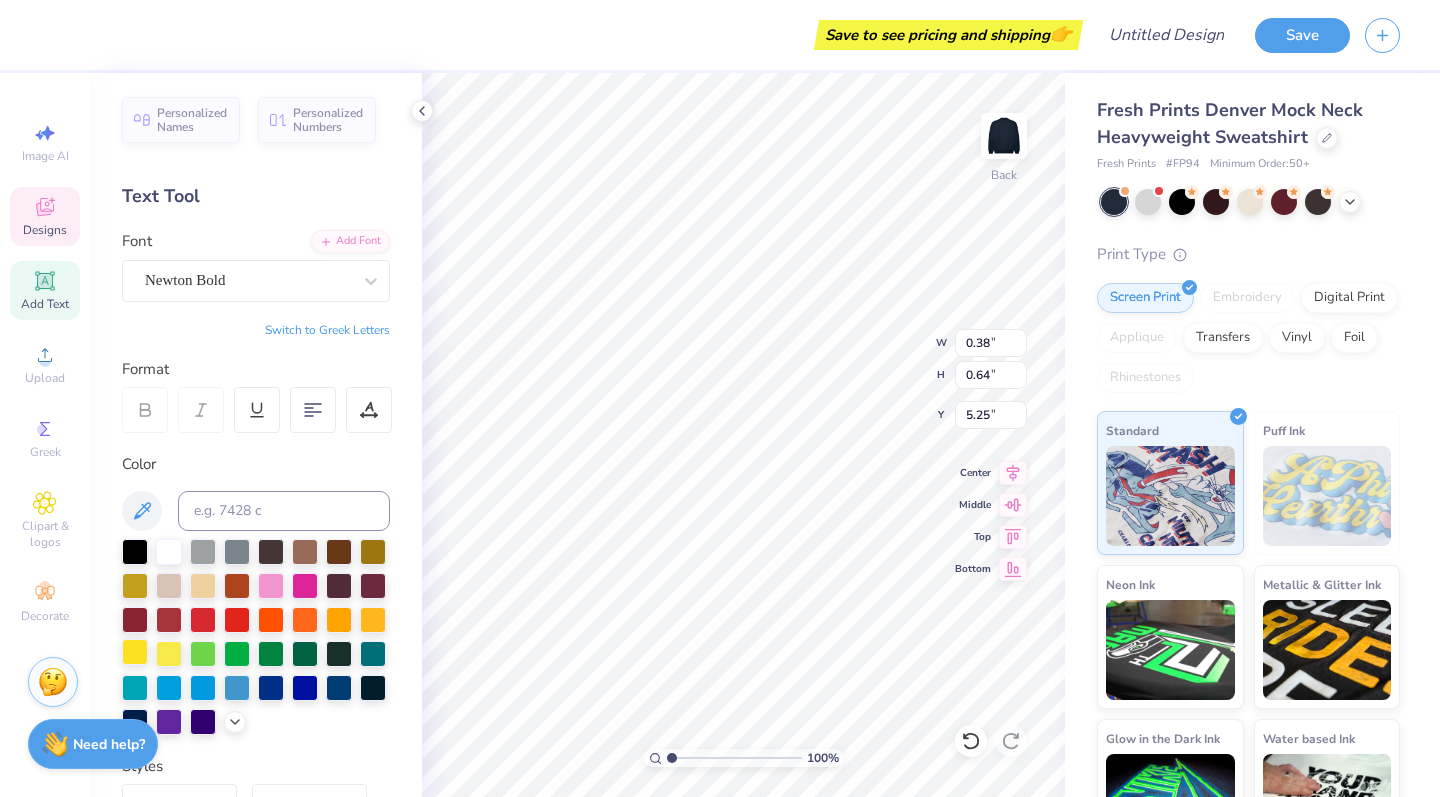 type on "4" 